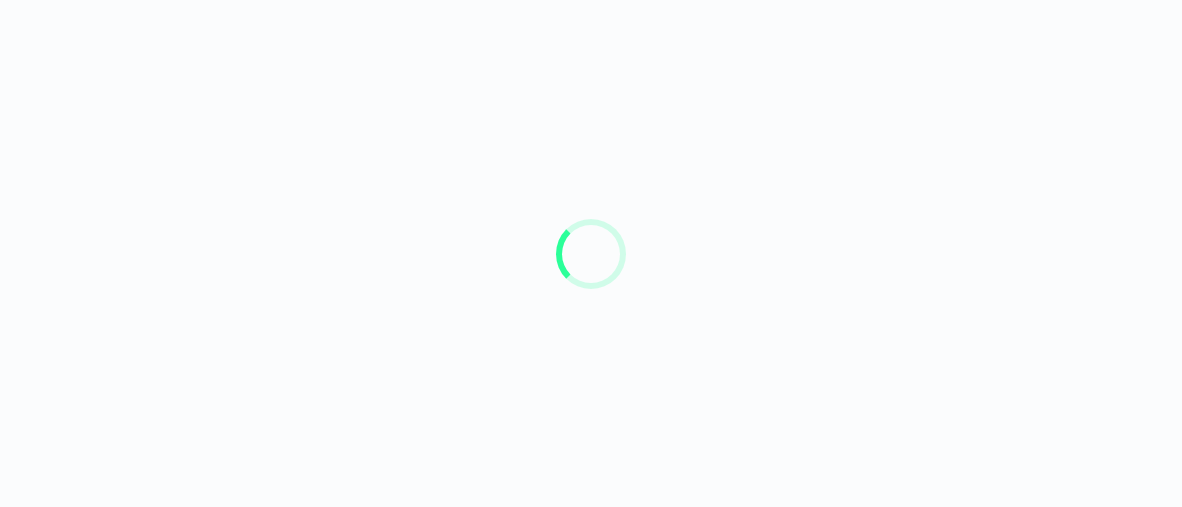 scroll, scrollTop: 0, scrollLeft: 0, axis: both 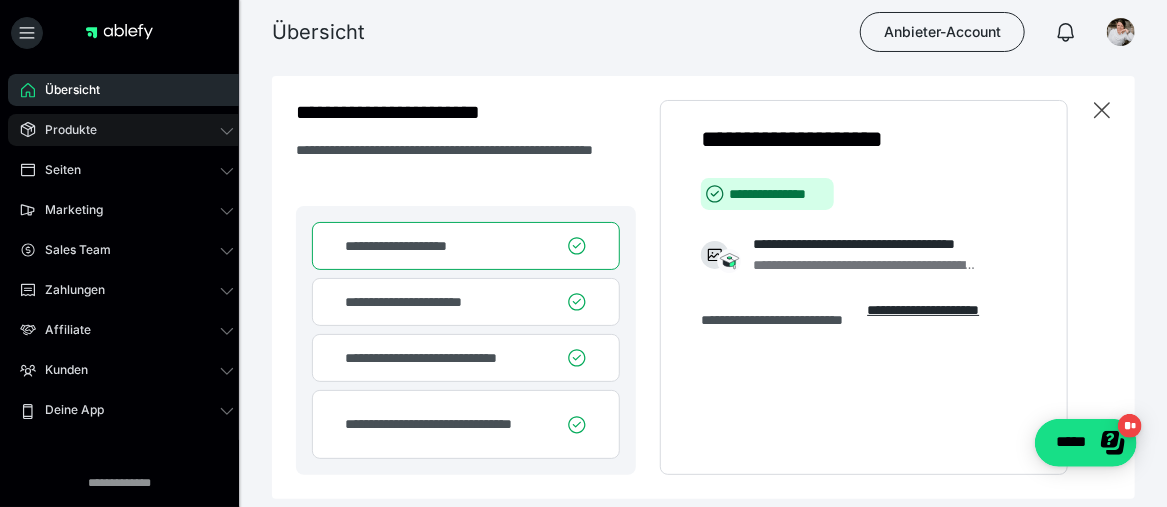 click on "Produkte" at bounding box center (64, 130) 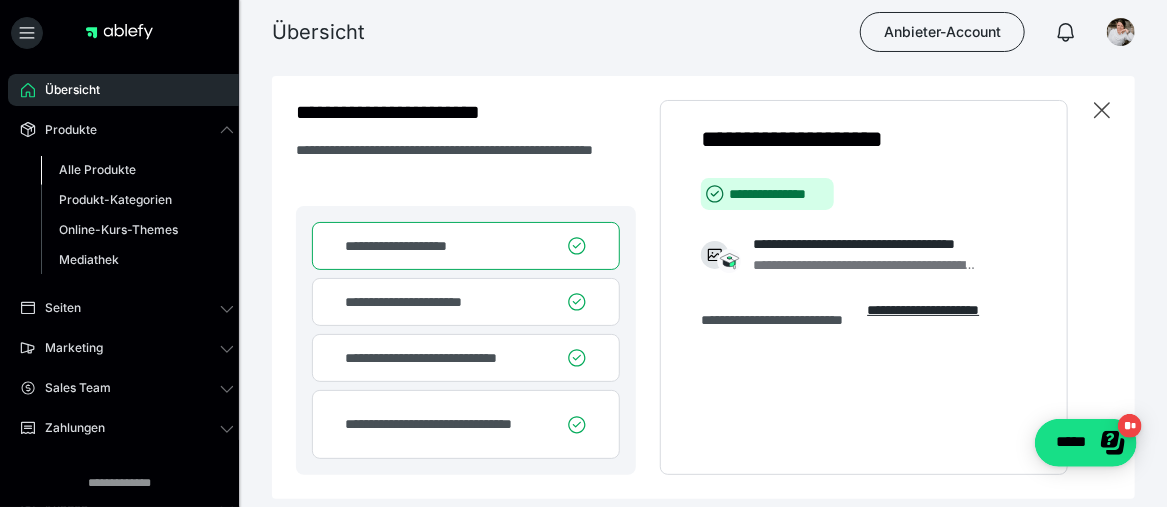 click on "Alle Produkte" at bounding box center (97, 169) 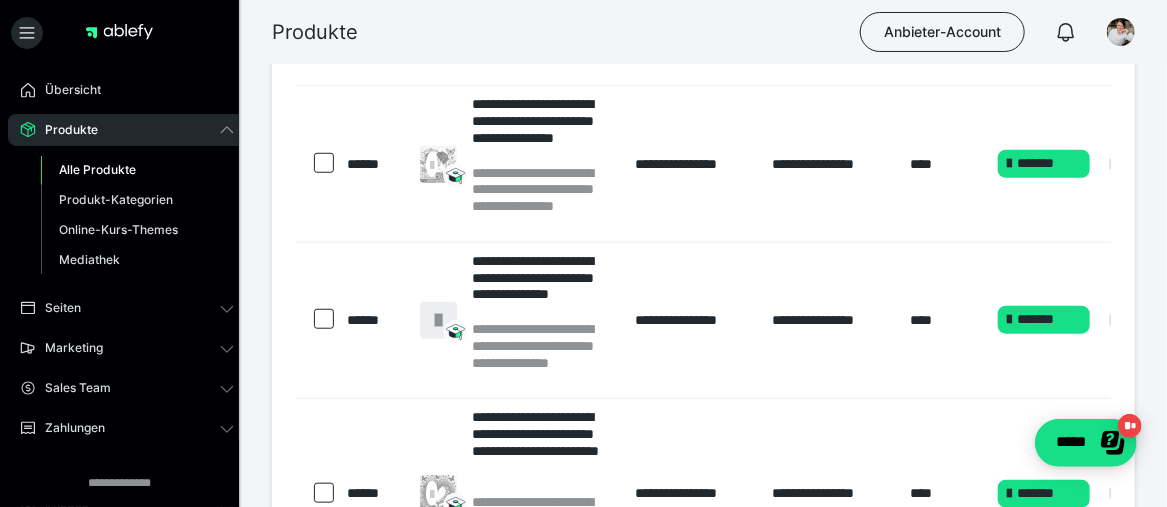 scroll, scrollTop: 600, scrollLeft: 0, axis: vertical 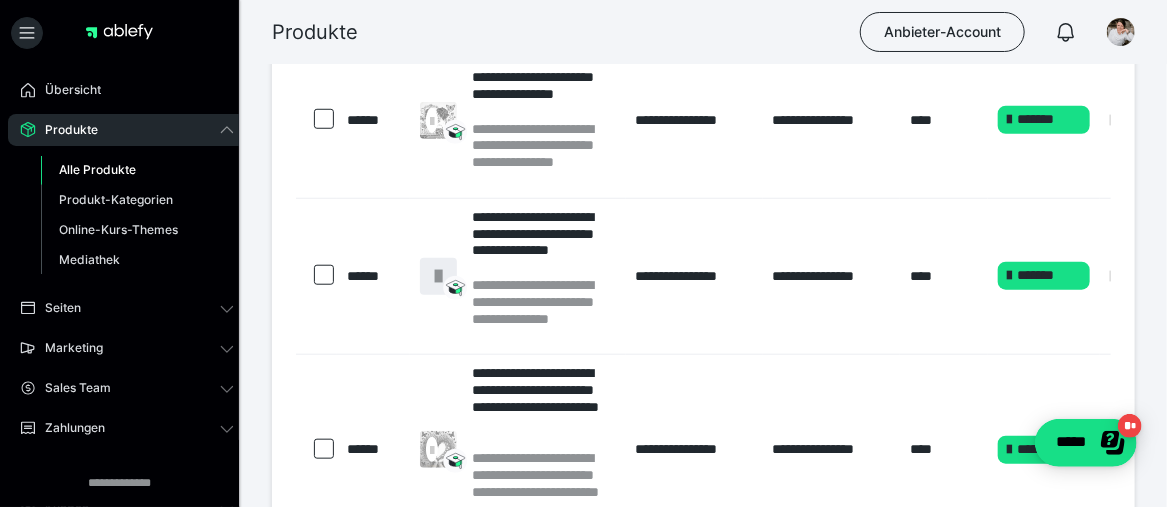 click on "Alle Produkte" at bounding box center [97, 169] 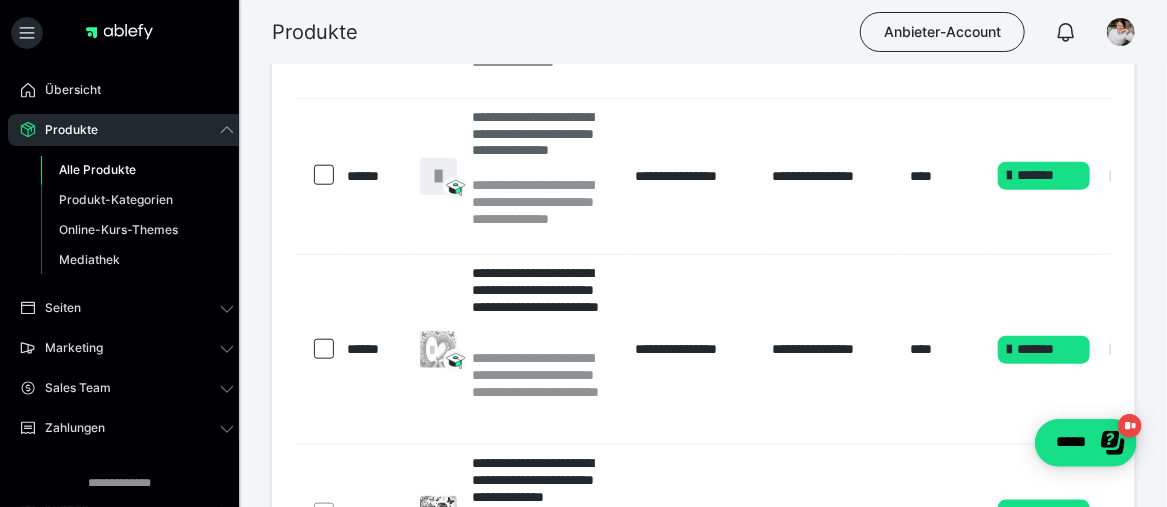scroll, scrollTop: 800, scrollLeft: 0, axis: vertical 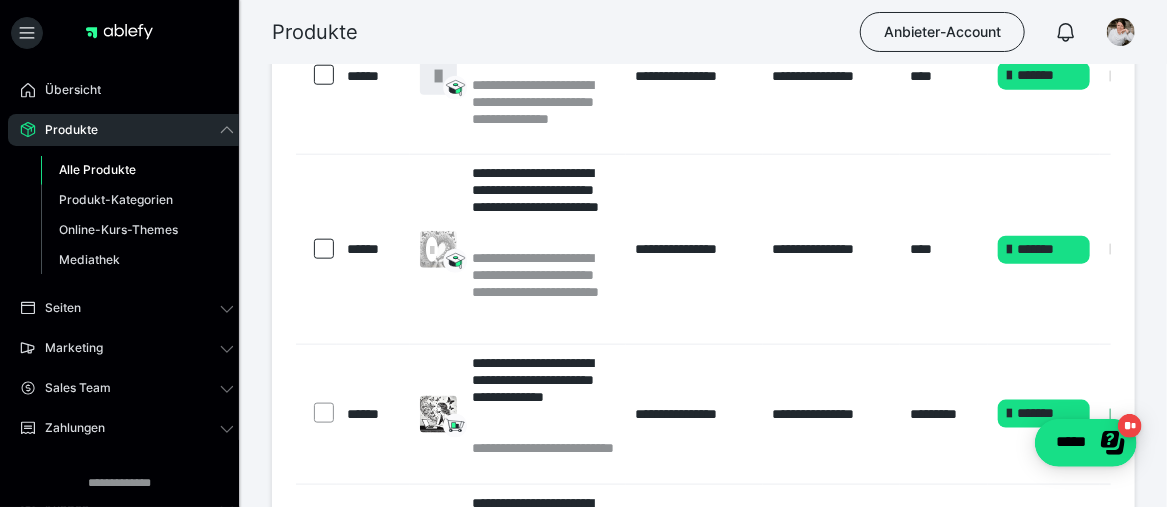 click on "**********" at bounding box center [543, 207] 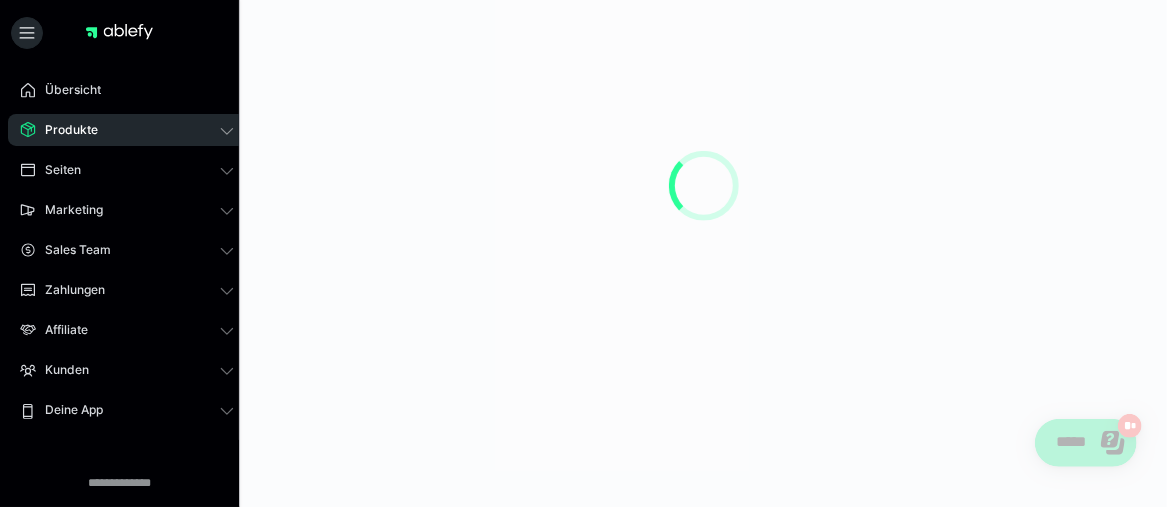 scroll, scrollTop: 0, scrollLeft: 0, axis: both 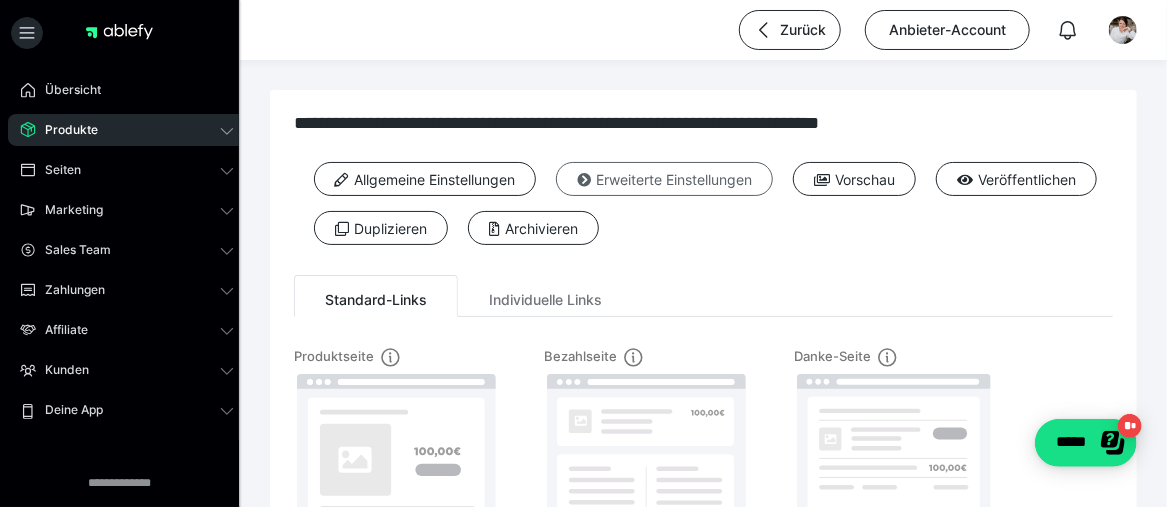 click on "Erweiterte Einstellungen" at bounding box center (664, 179) 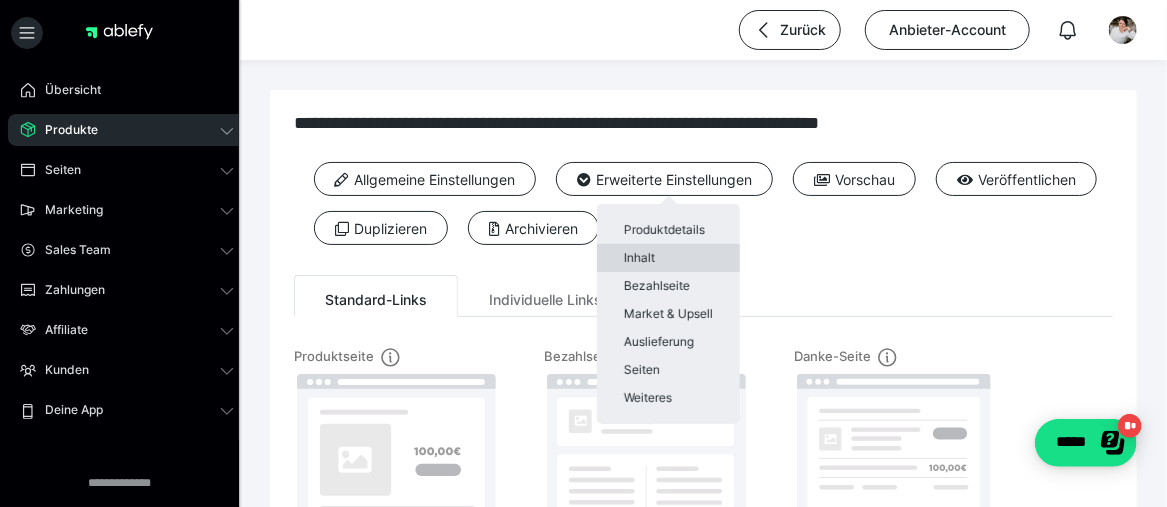 click on "Inhalt" at bounding box center [668, 258] 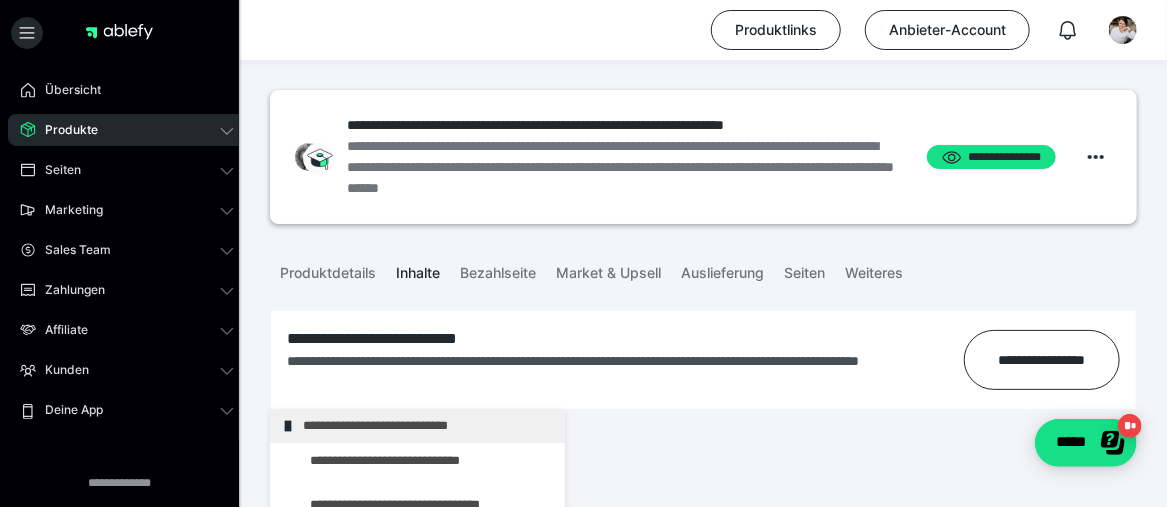 scroll, scrollTop: 300, scrollLeft: 0, axis: vertical 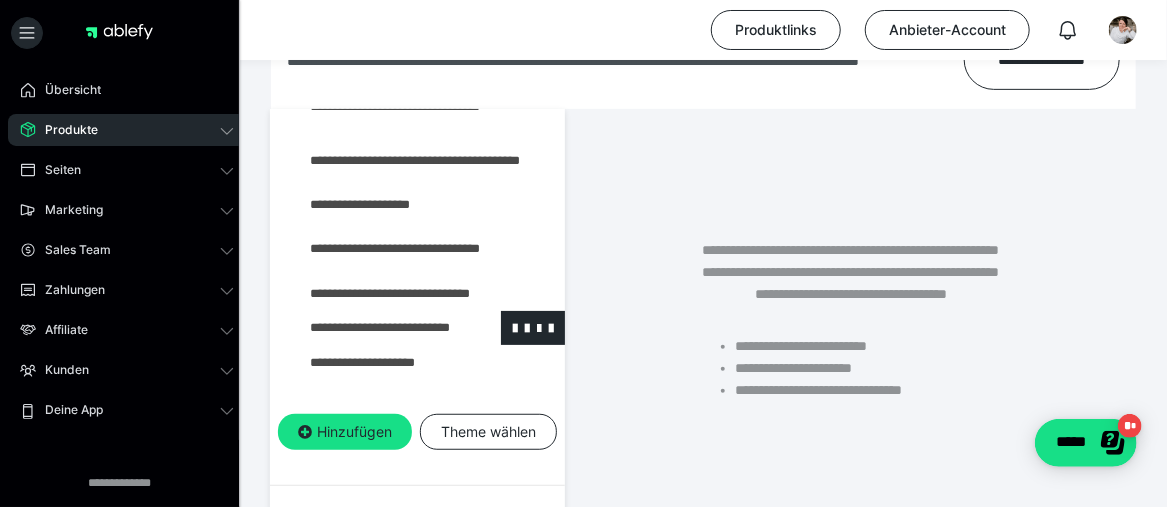 click at bounding box center (375, 328) 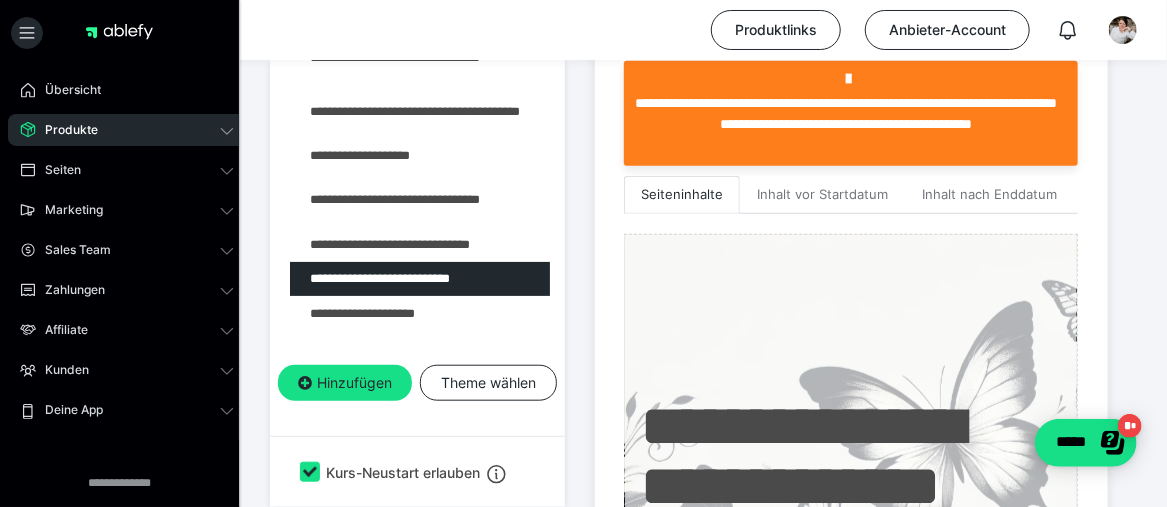 scroll, scrollTop: 600, scrollLeft: 0, axis: vertical 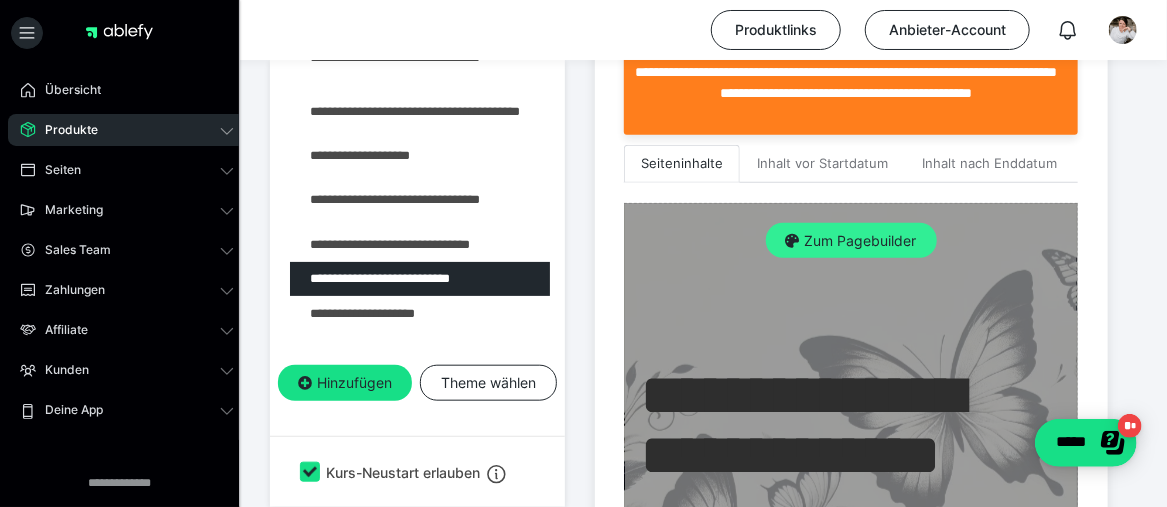 click on "Zum Pagebuilder" at bounding box center (851, 241) 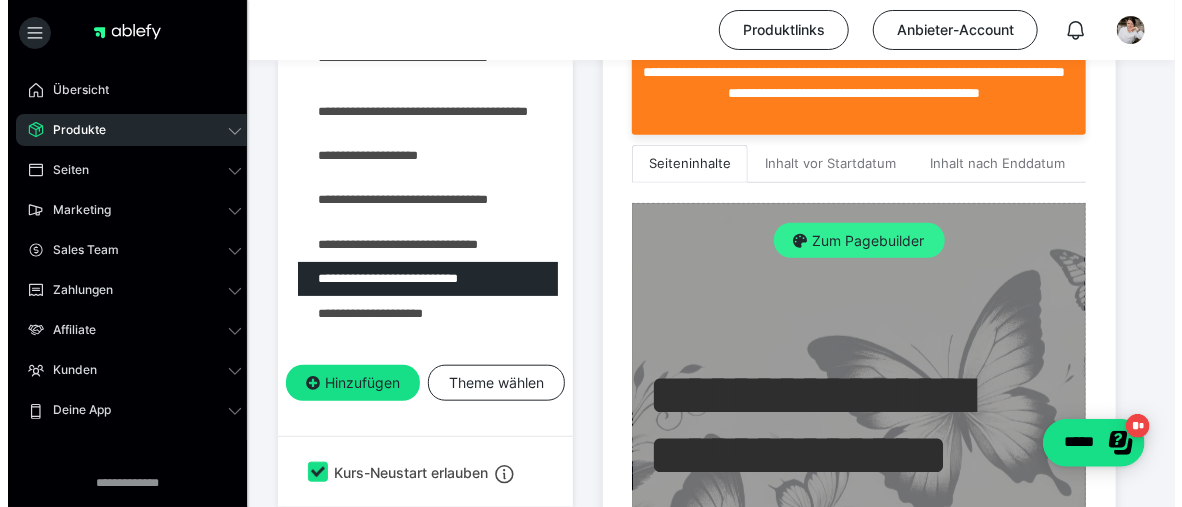 scroll, scrollTop: 468, scrollLeft: 0, axis: vertical 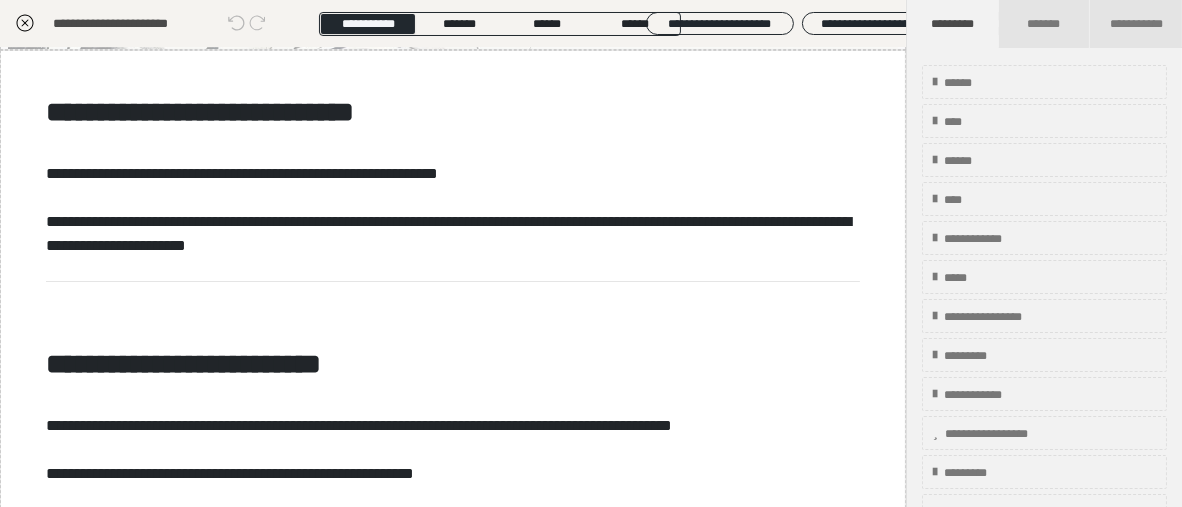 click 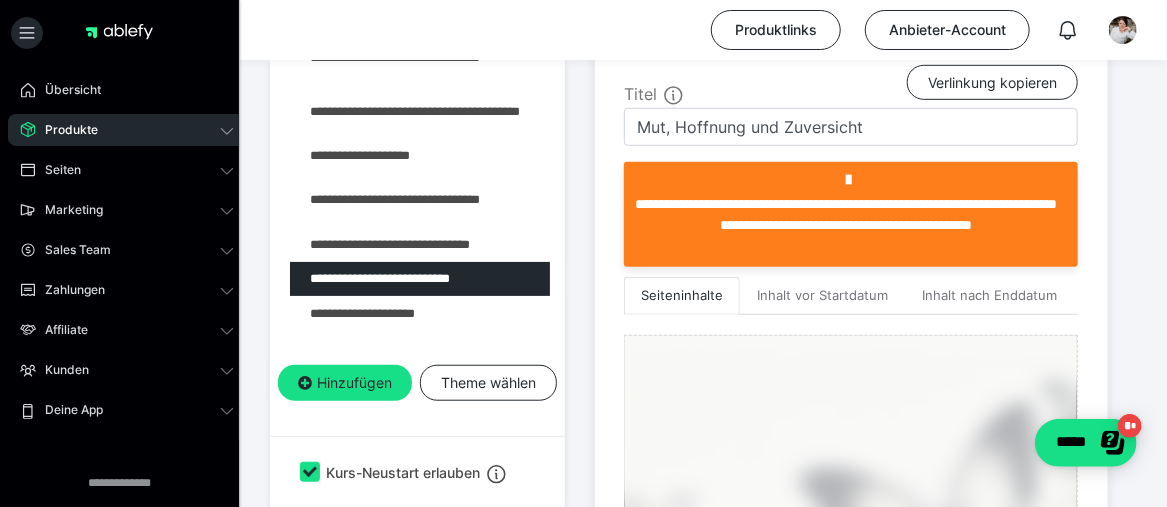 click on "Produkte" at bounding box center [64, 130] 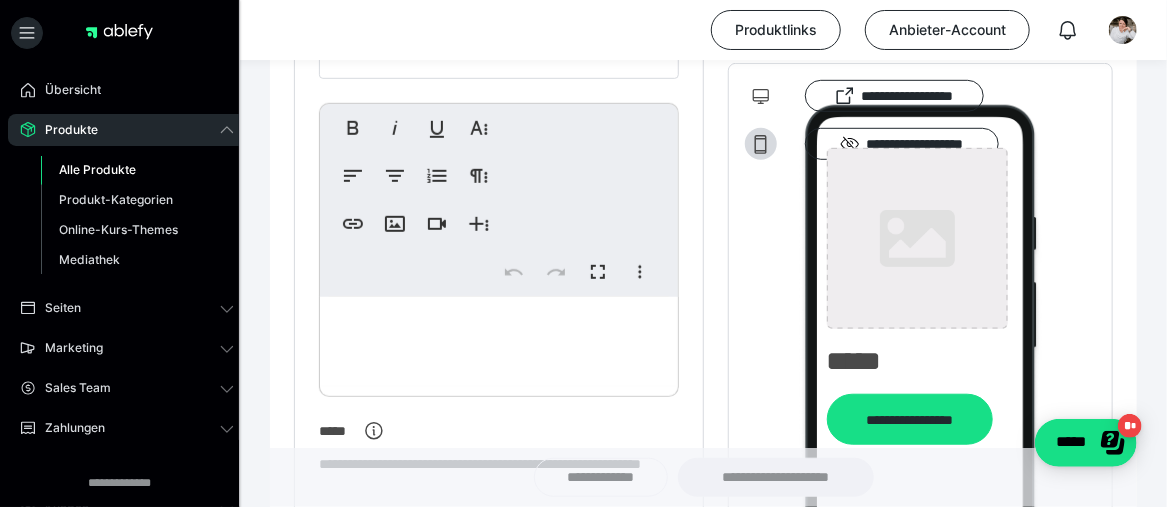 type on "**********" 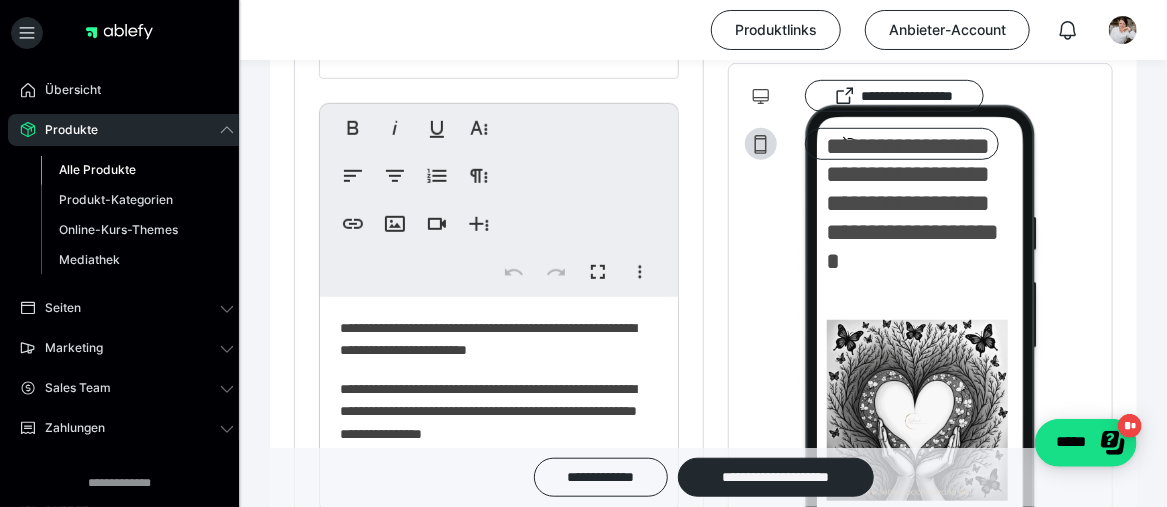click on "Alle Produkte" at bounding box center [97, 169] 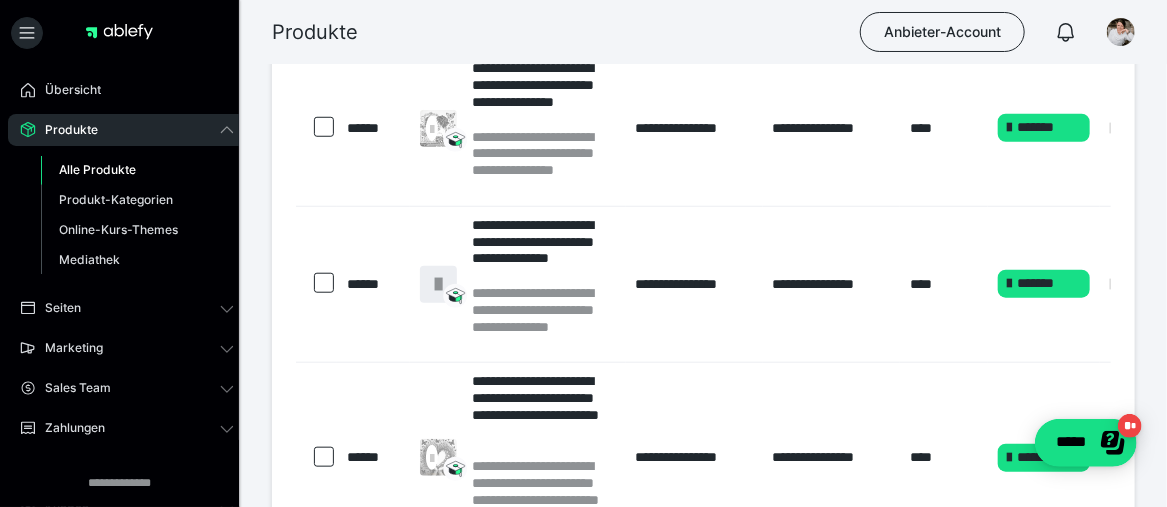 scroll, scrollTop: 600, scrollLeft: 0, axis: vertical 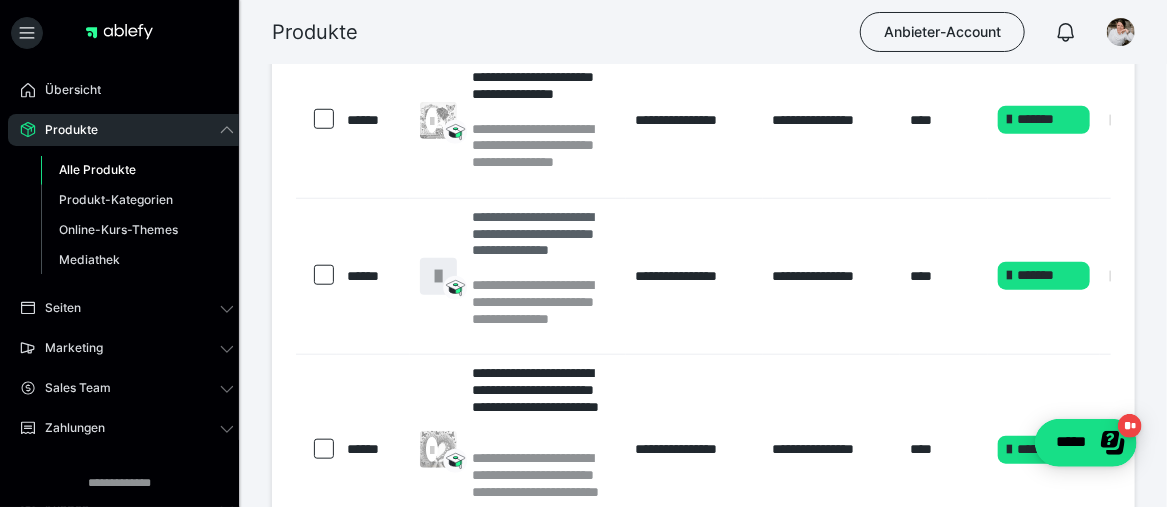 click on "**********" at bounding box center (543, 242) 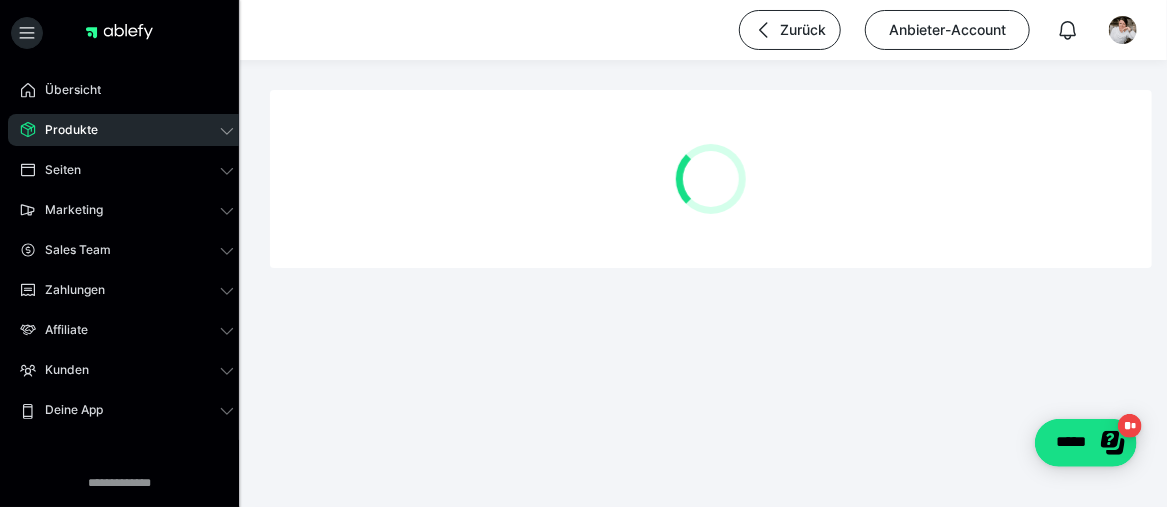 scroll, scrollTop: 0, scrollLeft: 0, axis: both 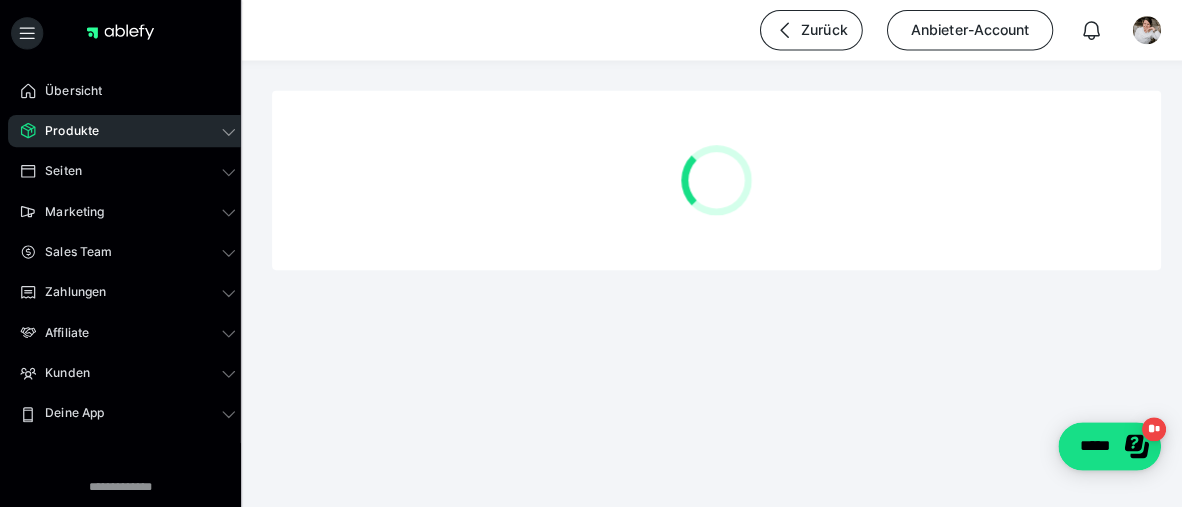 click at bounding box center (711, 179) 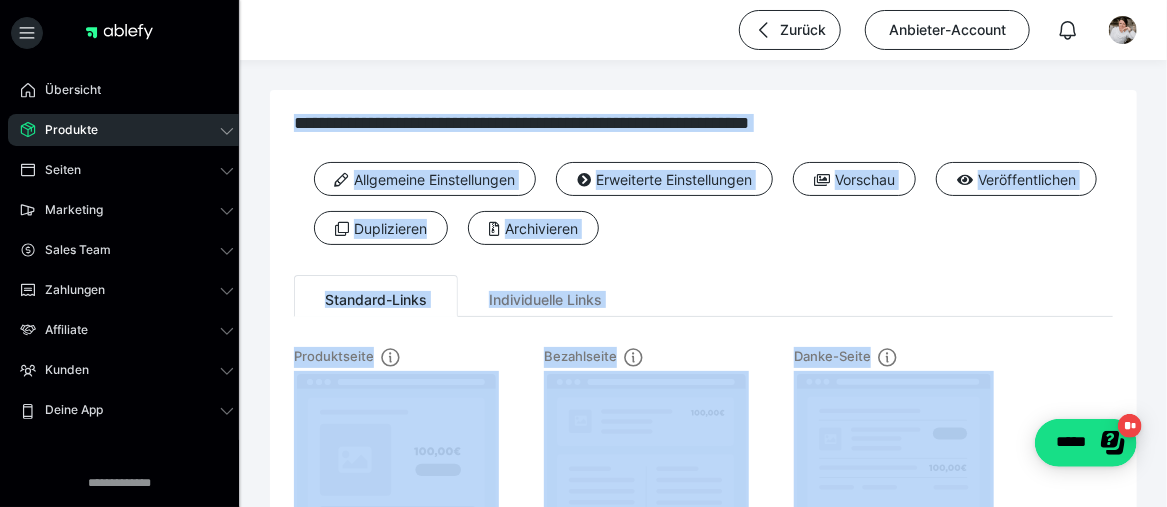 click on "Allgemeine Einstellungen Erweiterte Einstellungen Vorschau Veröffentlichen Duplizieren Archivieren" at bounding box center [703, 211] 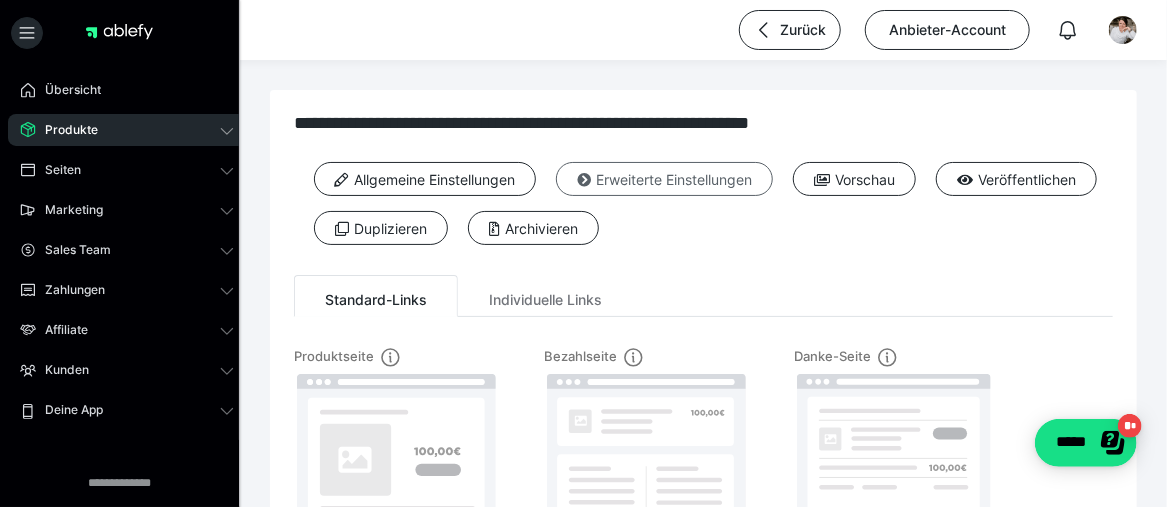 click at bounding box center [584, 180] 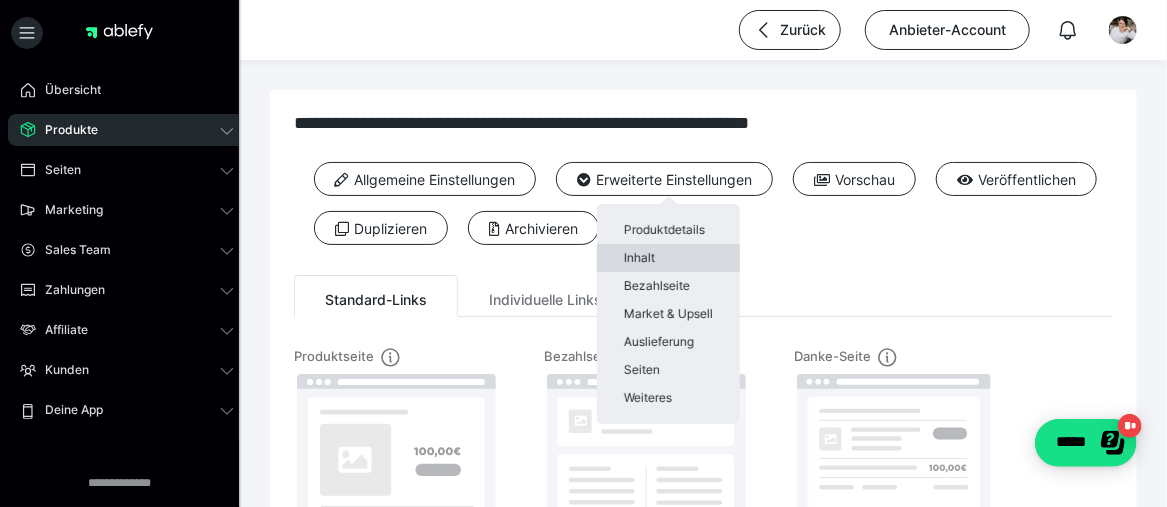 click on "Inhalt" at bounding box center (668, 258) 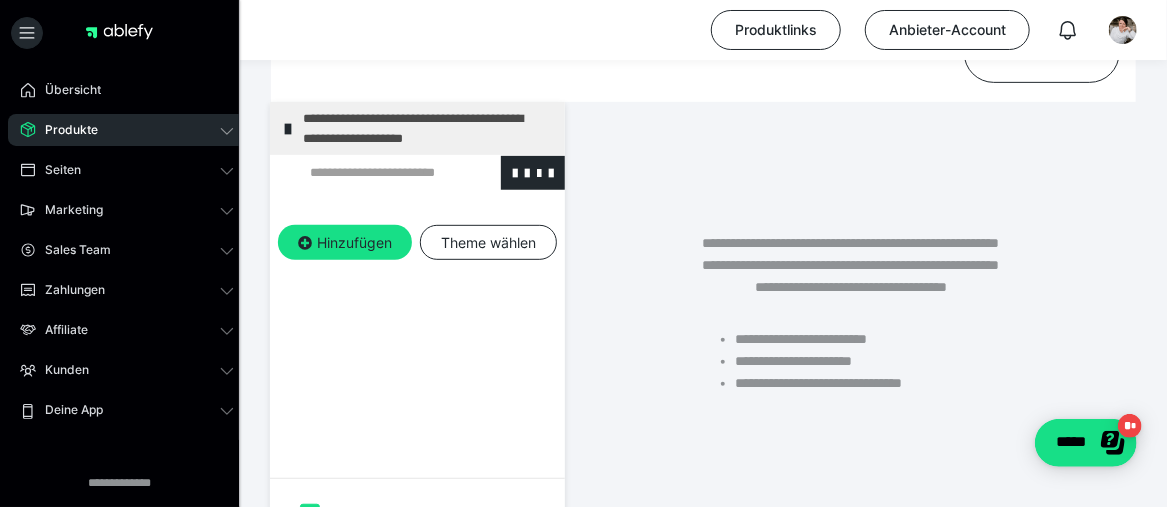 scroll, scrollTop: 200, scrollLeft: 0, axis: vertical 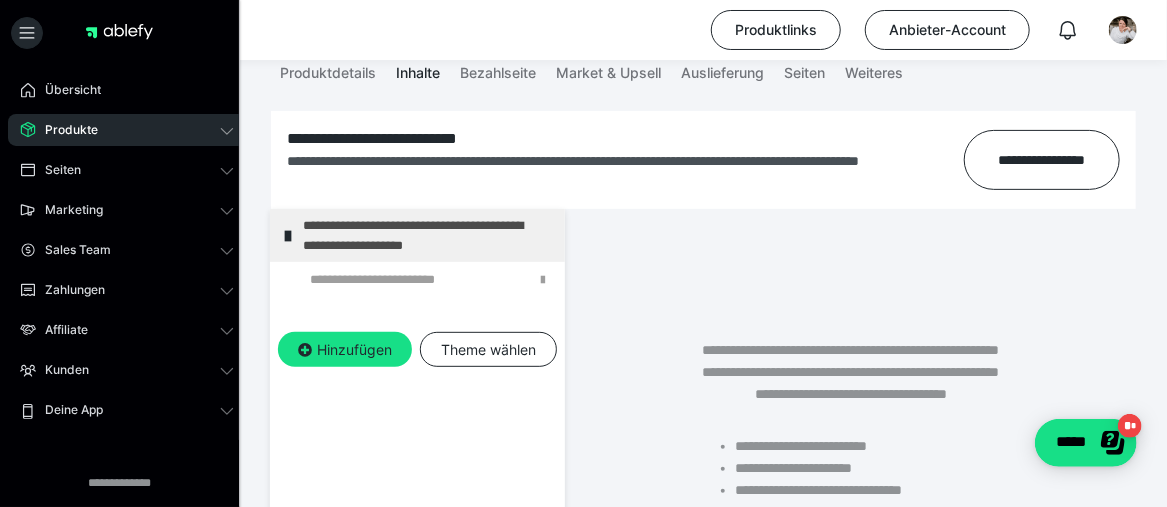 click on "Produkte" at bounding box center [64, 130] 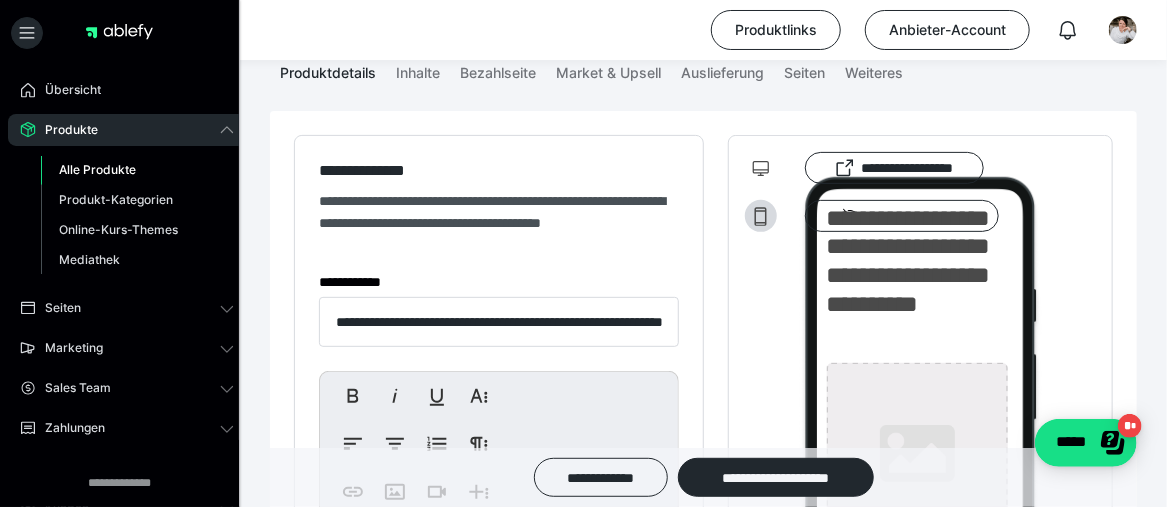click on "Alle Produkte" at bounding box center (97, 169) 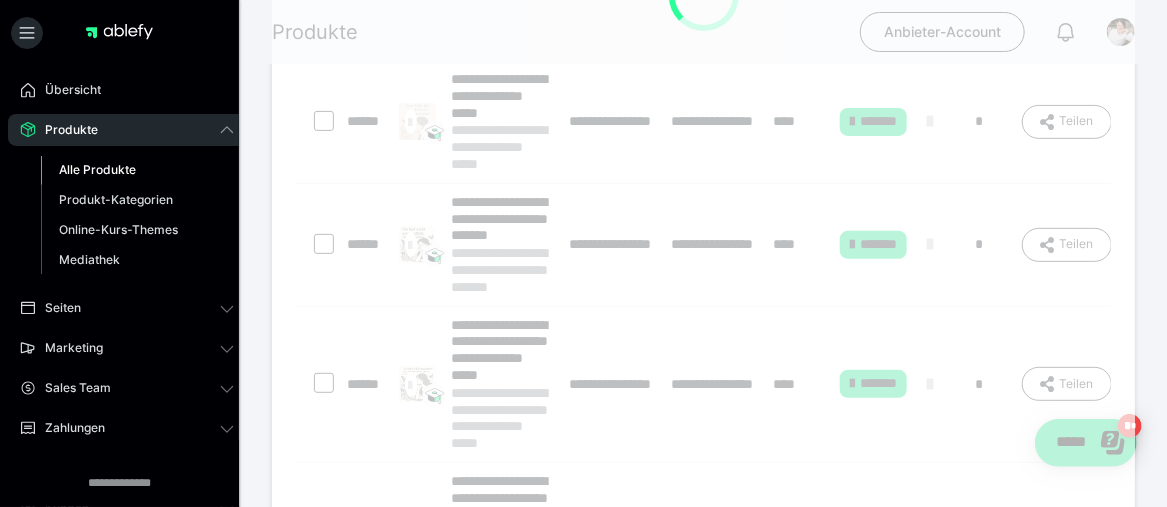 scroll, scrollTop: 0, scrollLeft: 0, axis: both 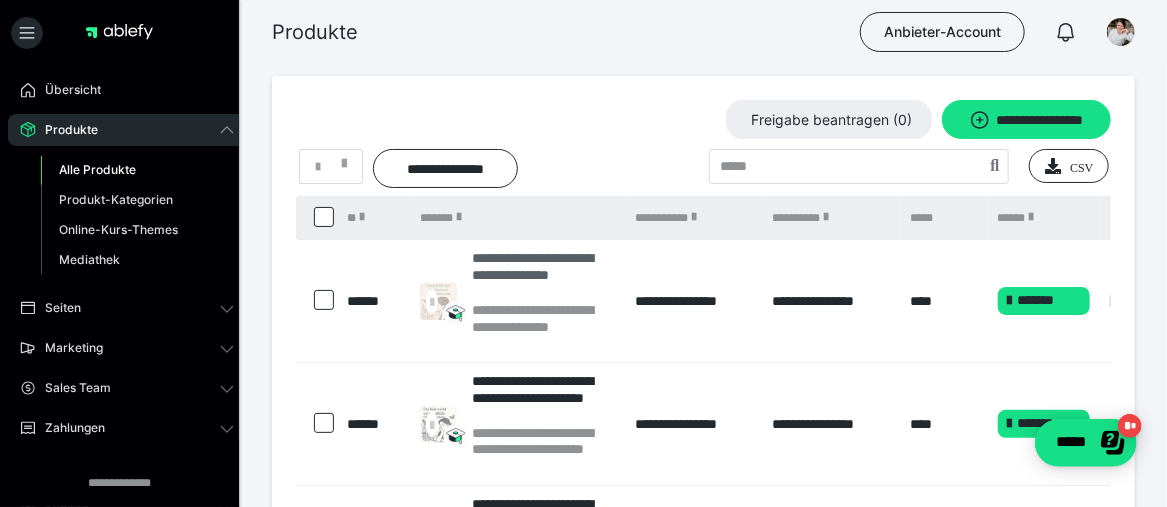 click on "**********" at bounding box center (543, 275) 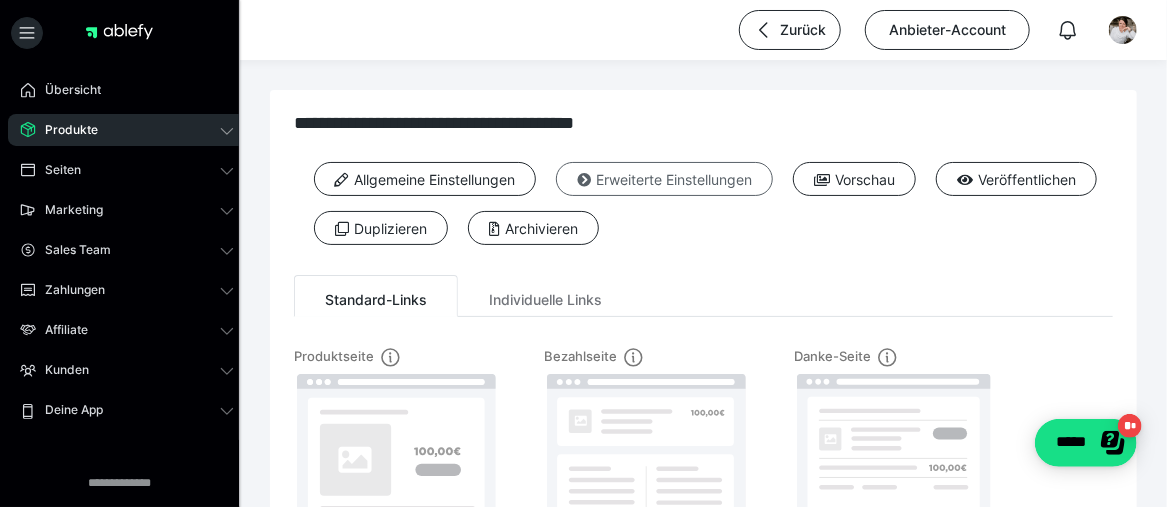 click on "Erweiterte Einstellungen" at bounding box center [664, 179] 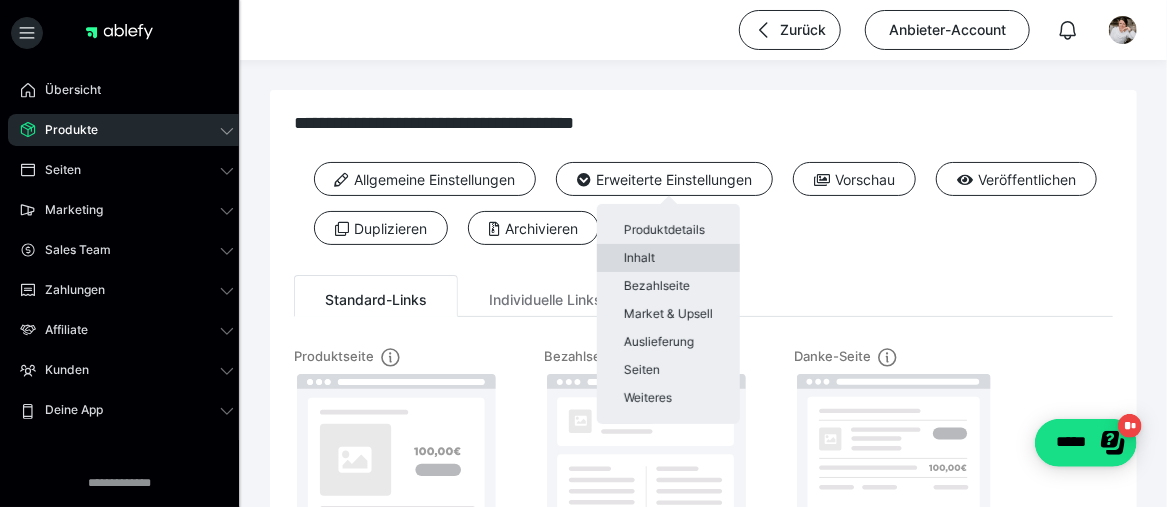 click on "Inhalt" at bounding box center (668, 258) 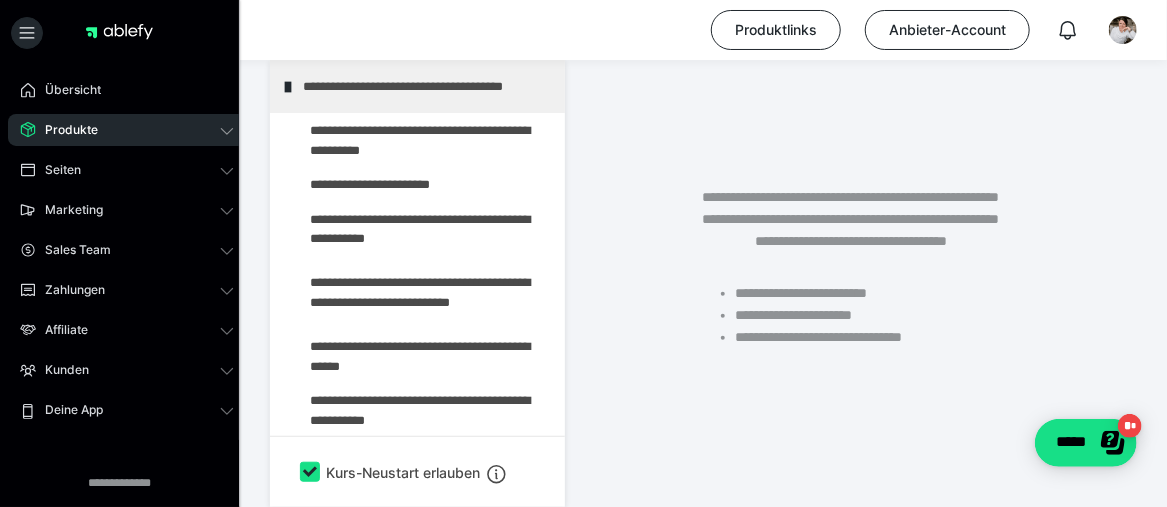 scroll, scrollTop: 400, scrollLeft: 0, axis: vertical 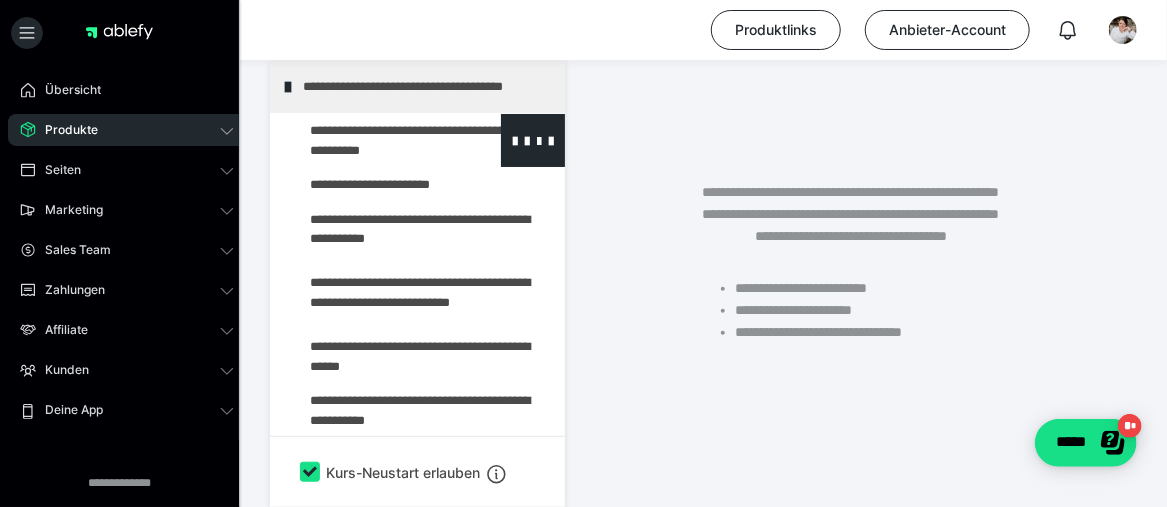 click at bounding box center (375, 140) 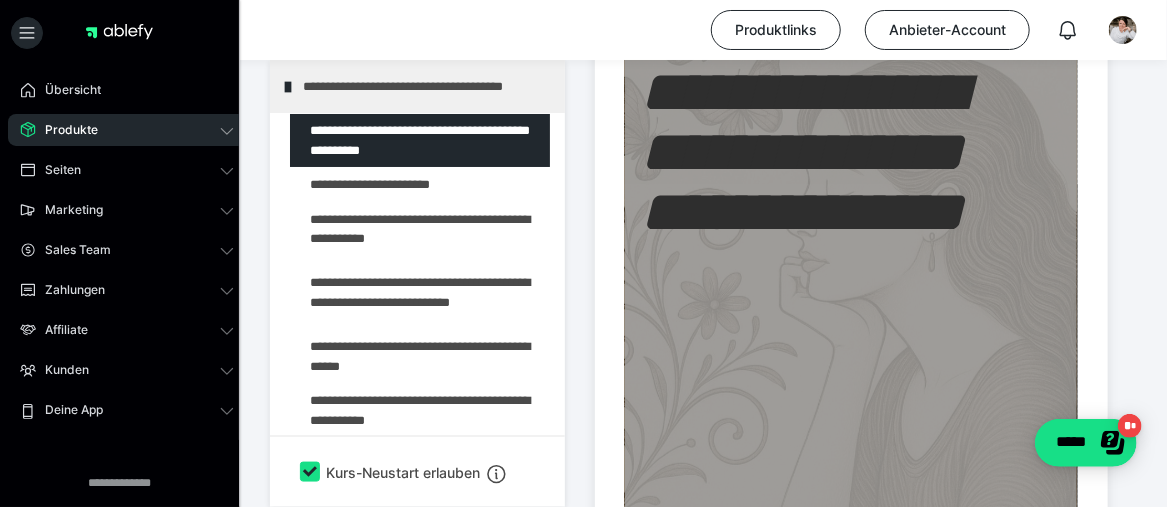 scroll, scrollTop: 1000, scrollLeft: 0, axis: vertical 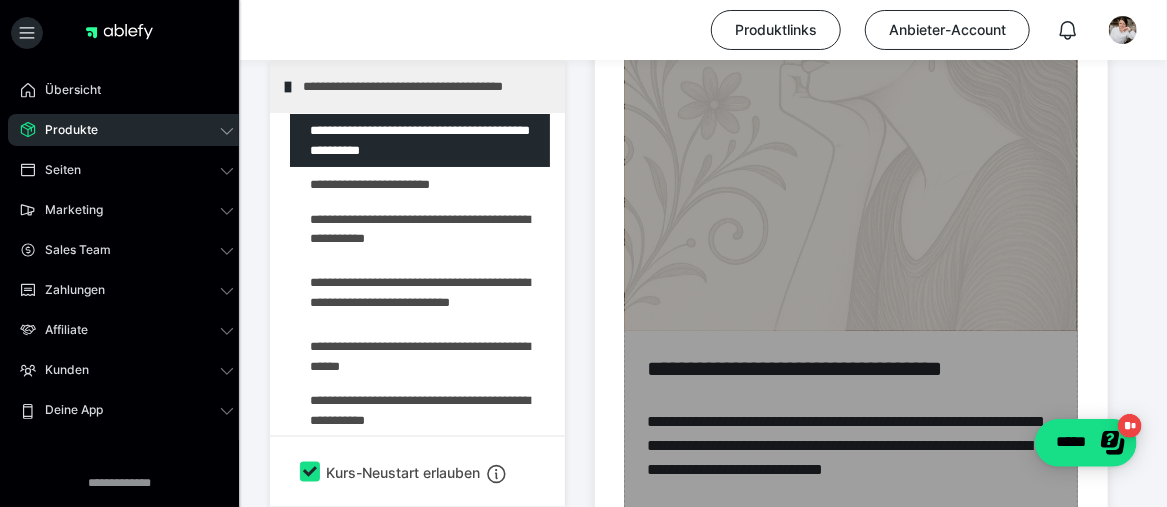 click on "Zum Pagebuilder" at bounding box center [851, 1612] 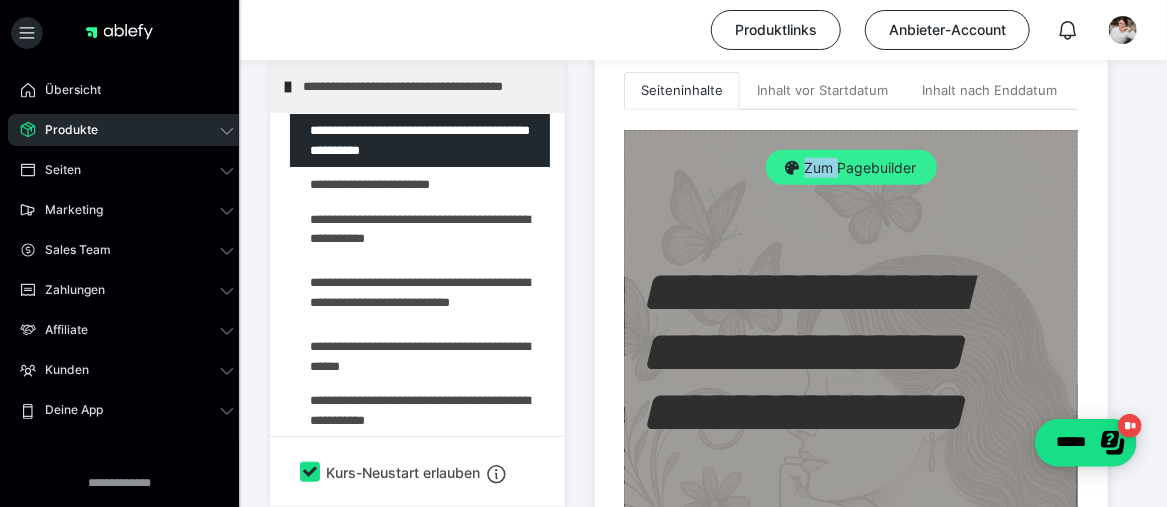 click on "Zum Pagebuilder" at bounding box center [851, 168] 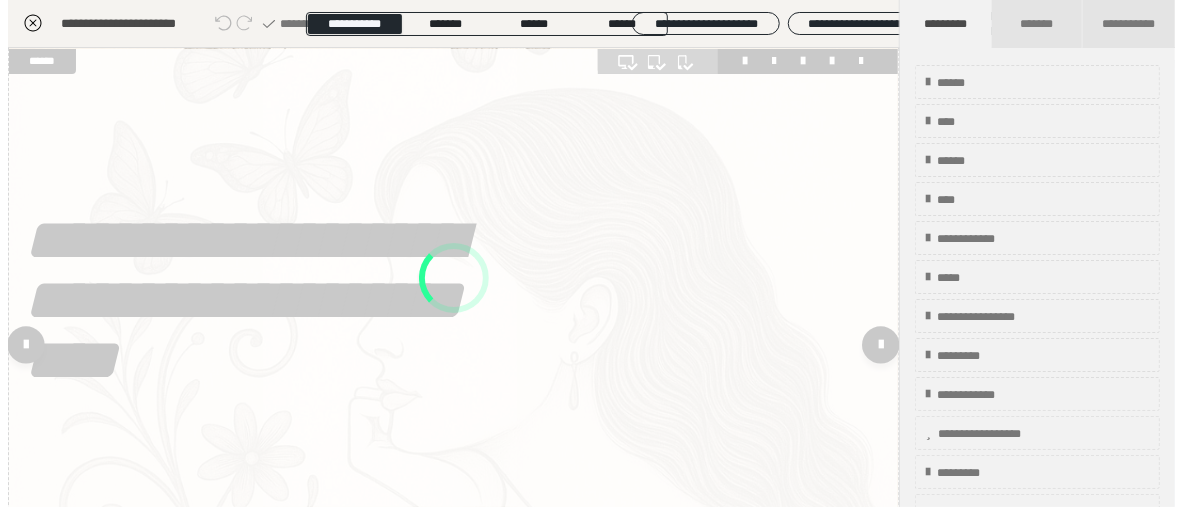 scroll, scrollTop: 395, scrollLeft: 0, axis: vertical 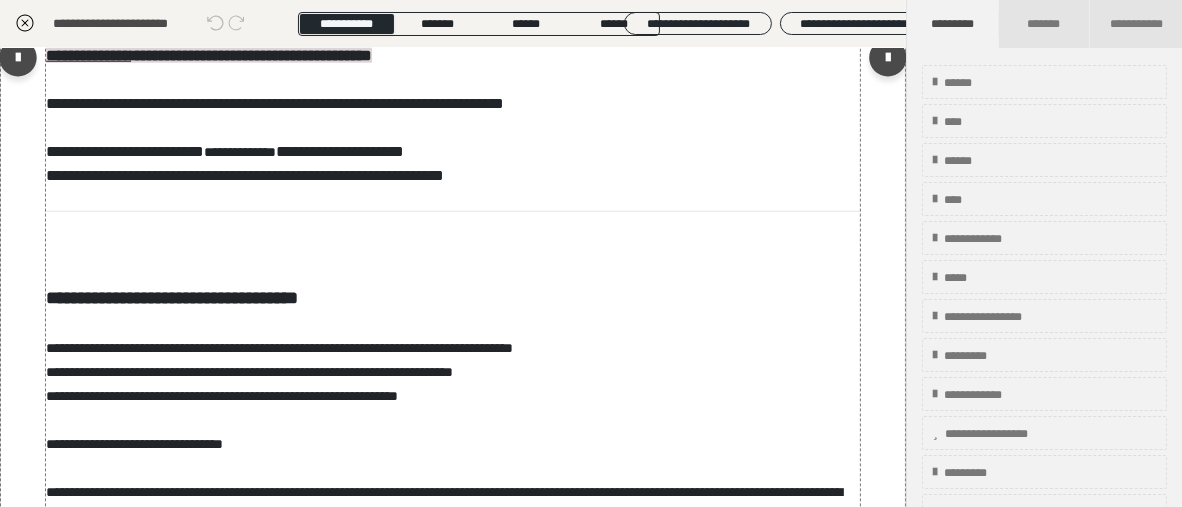 click on "**********" at bounding box center (453, 62) 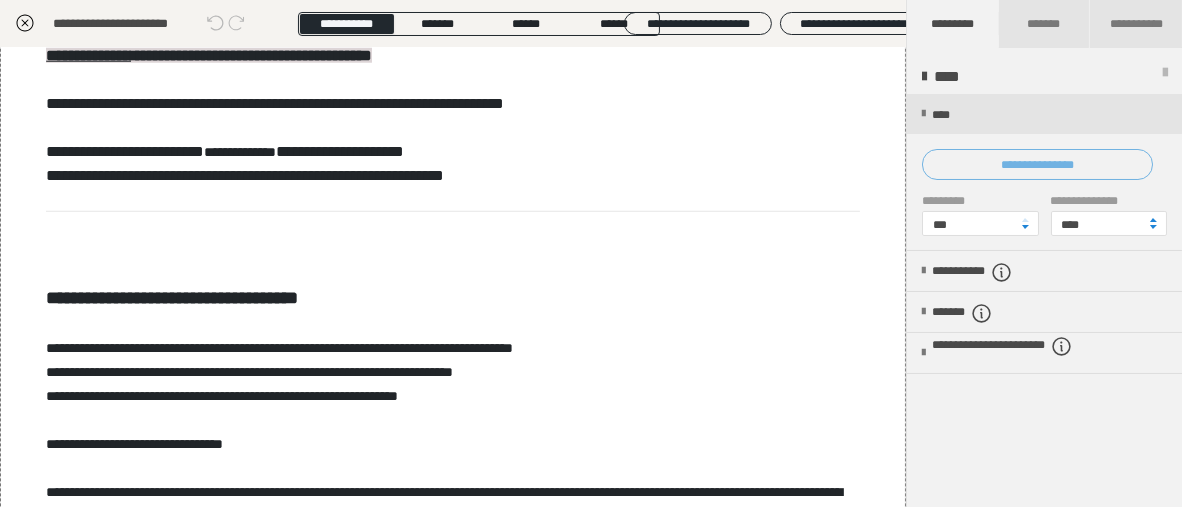 click on "**********" at bounding box center (1037, 164) 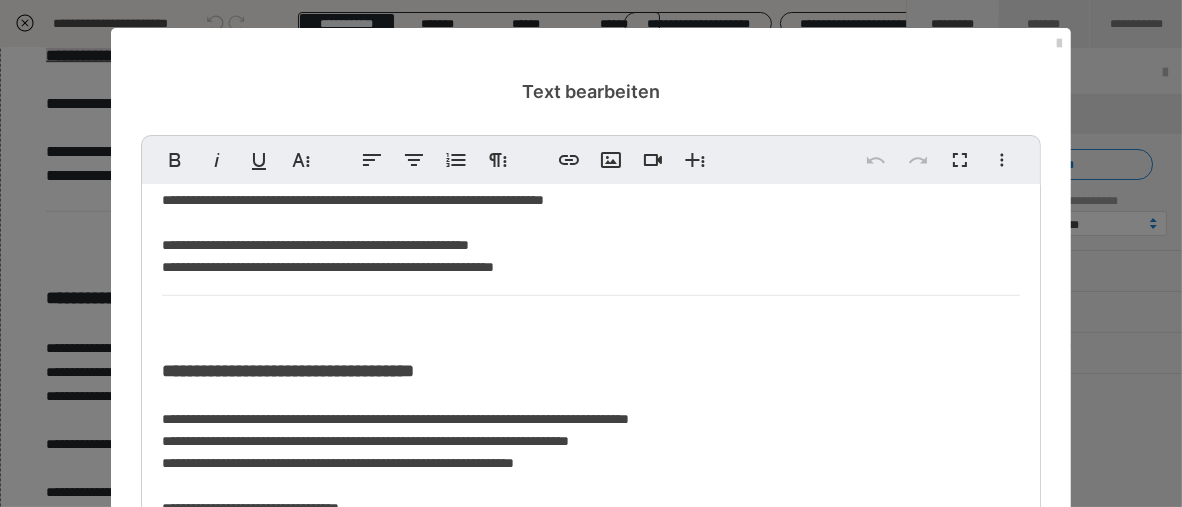 scroll, scrollTop: 1300, scrollLeft: 0, axis: vertical 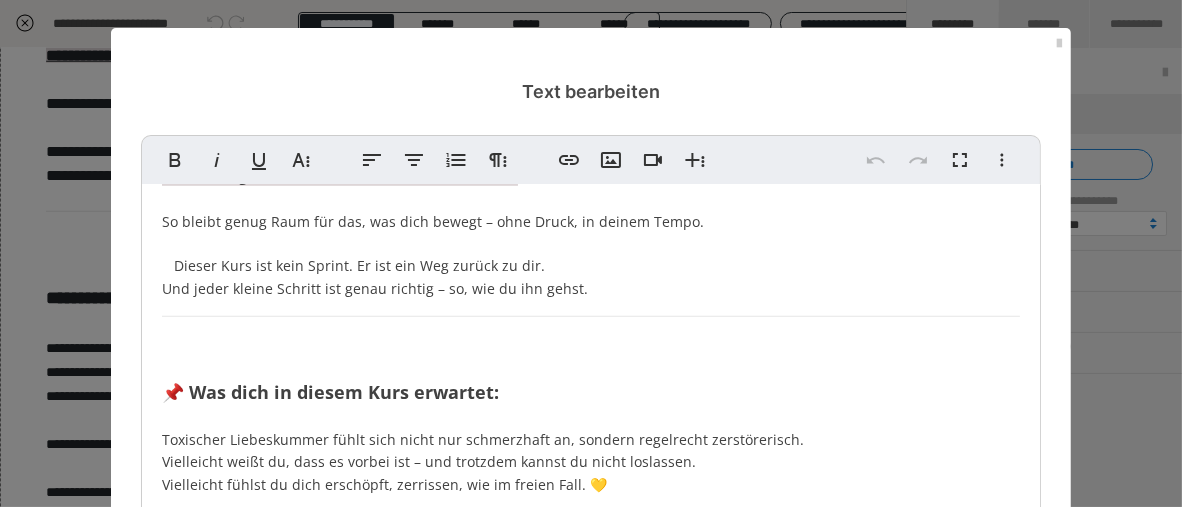 click on "🦋 Herzlich willkommen, du Liebe. Vielleicht fühlst du dich gerade, als würde dein Herz zerspringen.  Als wäre dein Kopf voller Fragen, die keine Antworten finden, und dein Körper ist wie gelähmt. Liebeskummer — vor allem nach toxischen Beziehungen —  ist mehr als nur Schmerz. Er kann sich anfühlen wie ein Entzug, wie ein absoluter Kontrollverlust. 👉  Du bist nicht verrückt.  Dein Herz, dein Körper und dein Nervensystem reagieren auf echten Verlust, auf ein Beziehungschaos, das dich bis ins Mark erschüttert. Genau hier beginnt dein Weg zurück zu dir. 🗺️ Dein Weg durch den Kurs Dieser Kurs ist in kleine, gut verständliche Einheiten gegliedert. Du brauchst keine Vorkenntnisse – nur die Bereitschaft, hinzusehen und dir selbst zu glauben. ✅ Du gehst in deinem Tempo. ✅ Du darfst Pausen machen. ✅ Du darfst dir Zeit lassen. Damit du dich gut orientieren kannst, findest du hier eine kleine Symbol-Übersicht: 🦋 Einstieg & Erkennen 💬 Analyse ❣️ Reflexion 🧭 Mini-Übung" at bounding box center [591, 168] 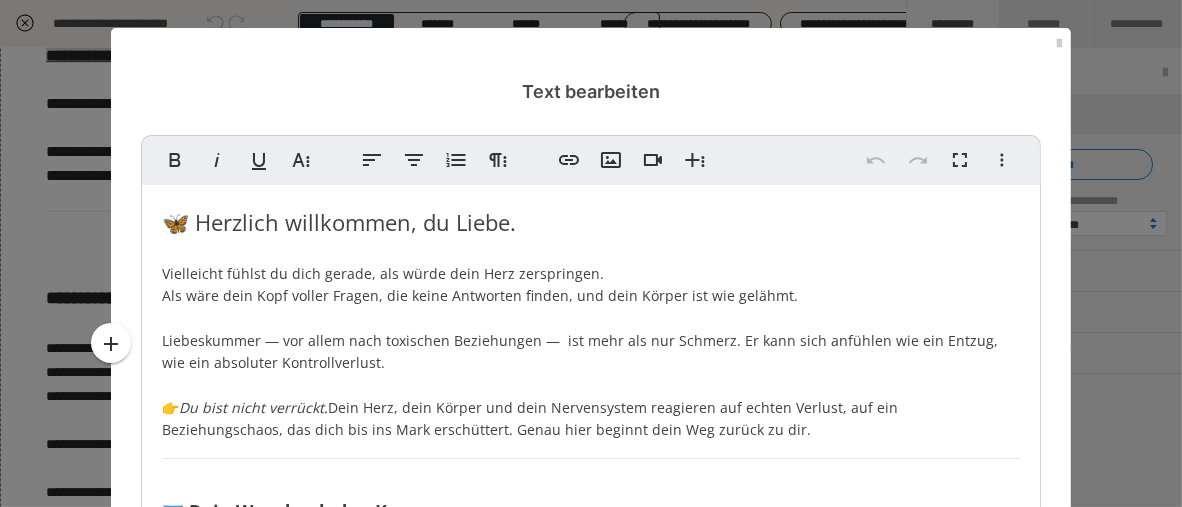 scroll, scrollTop: 1300, scrollLeft: 0, axis: vertical 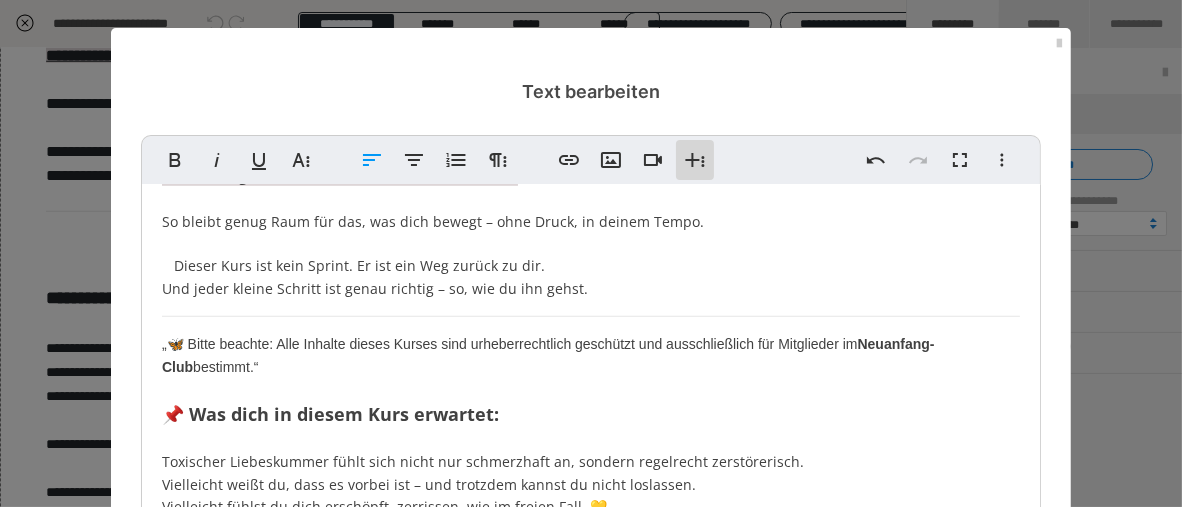 click 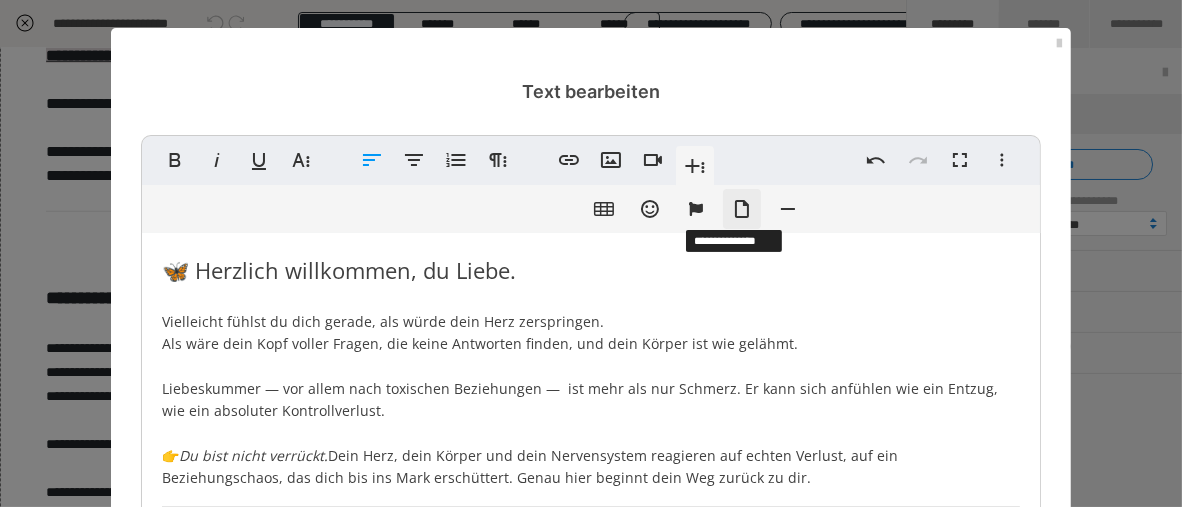 scroll, scrollTop: 1300, scrollLeft: 0, axis: vertical 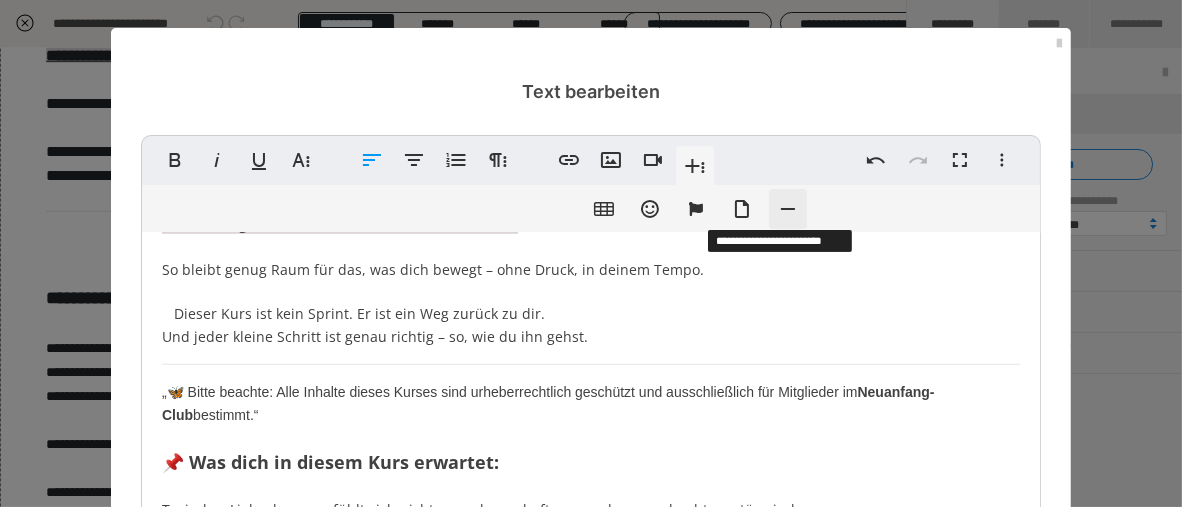 click 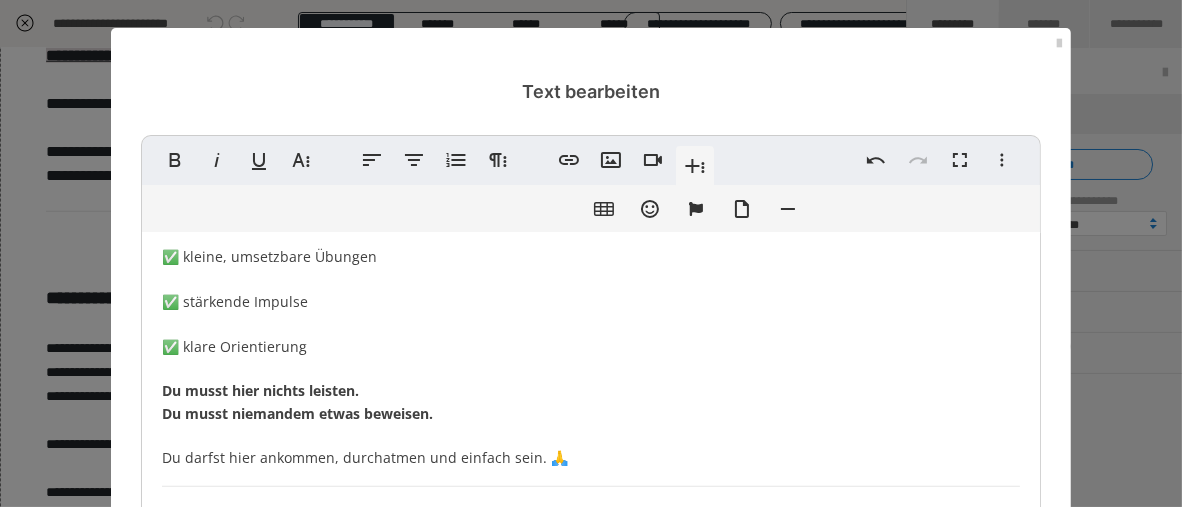 scroll, scrollTop: 2243, scrollLeft: 0, axis: vertical 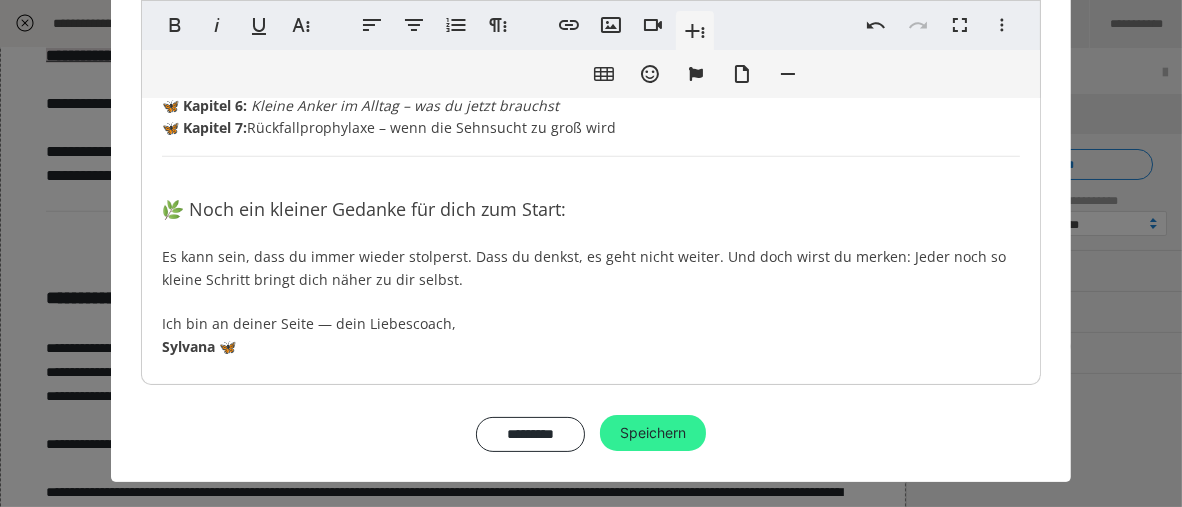click on "Speichern" at bounding box center (653, 433) 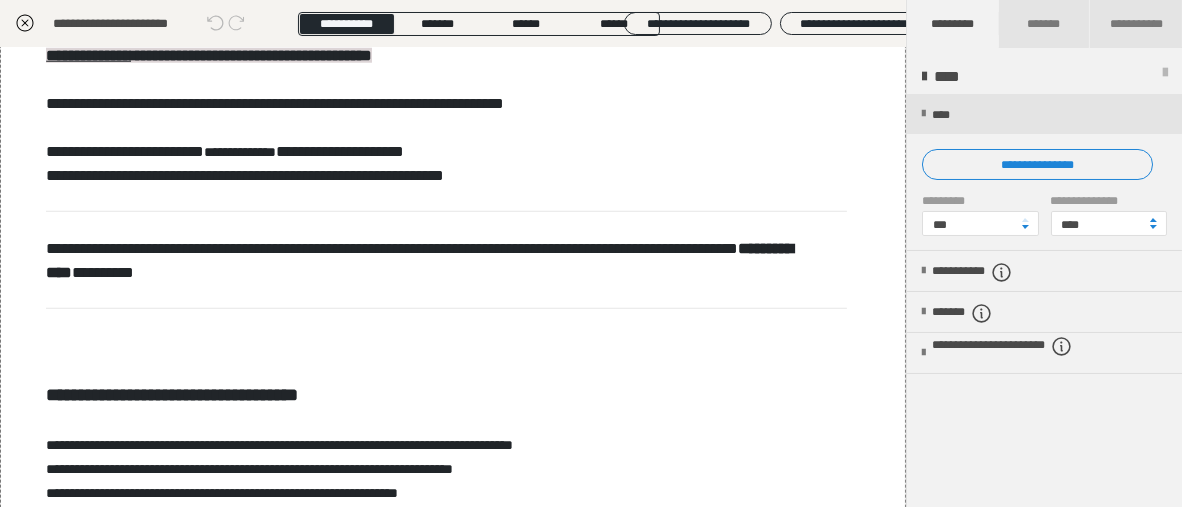 click 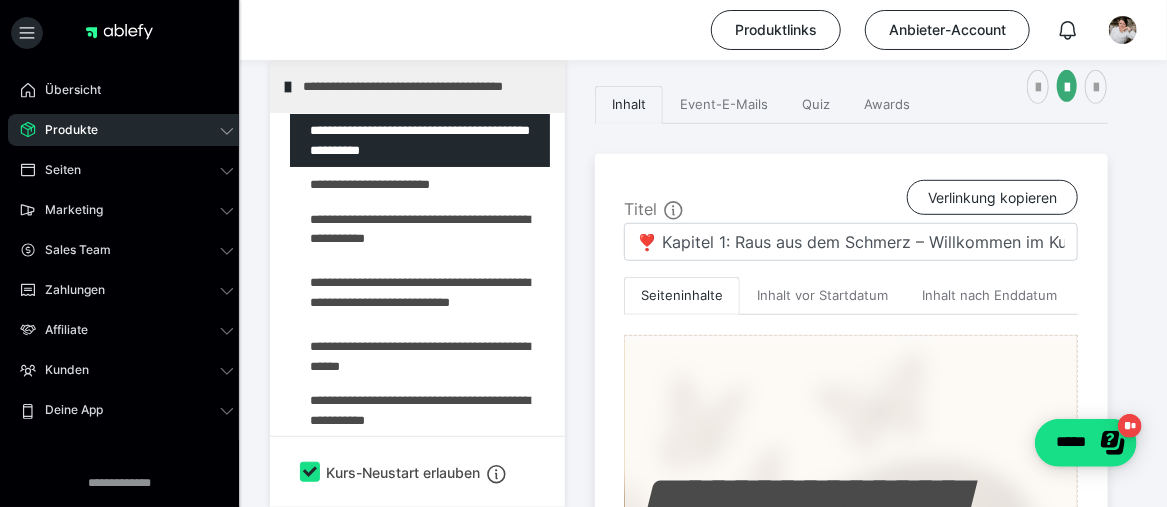 click on "Produkte" at bounding box center (64, 130) 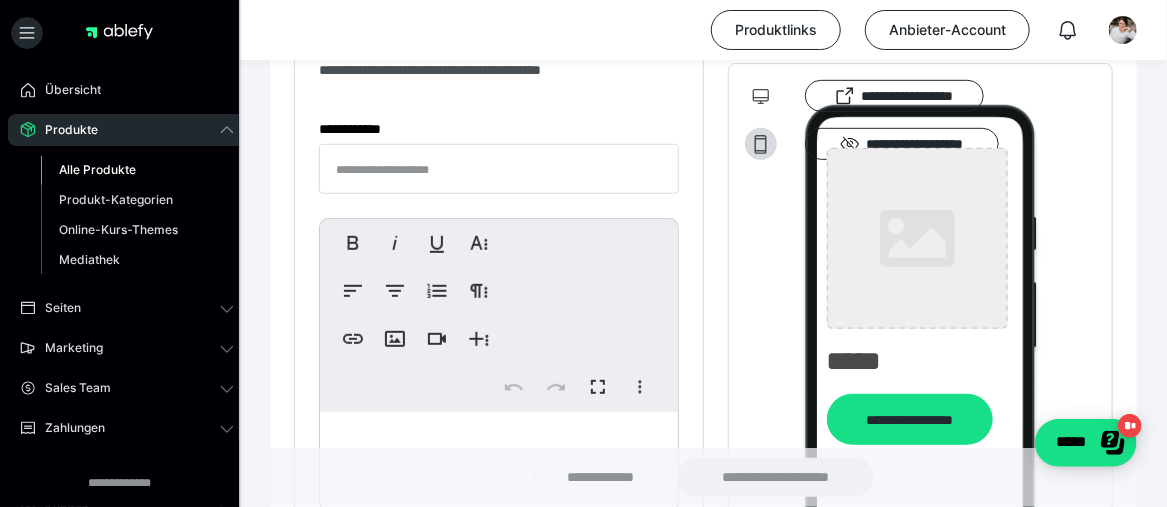 type on "**********" 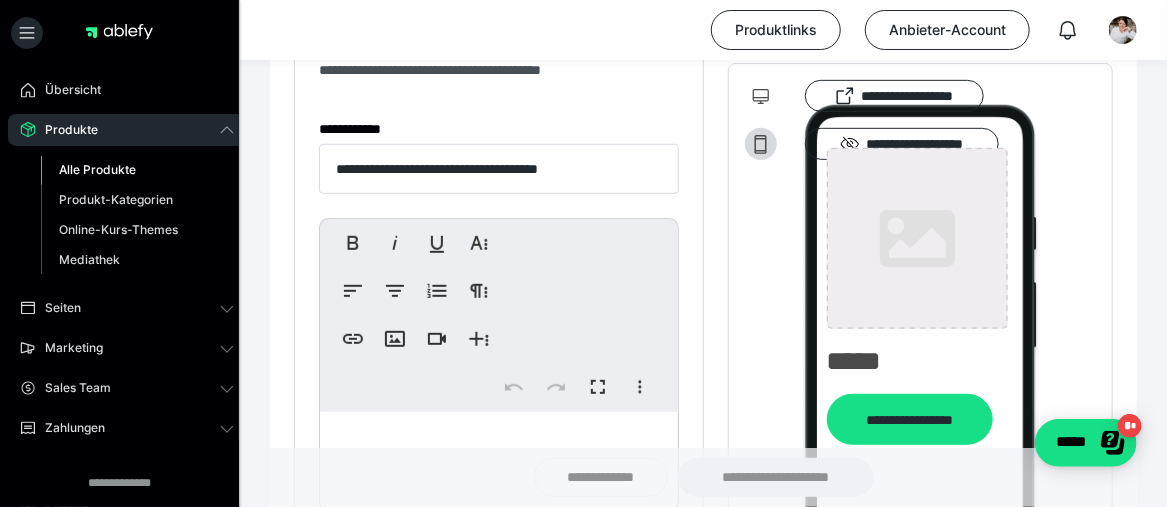 type on "**********" 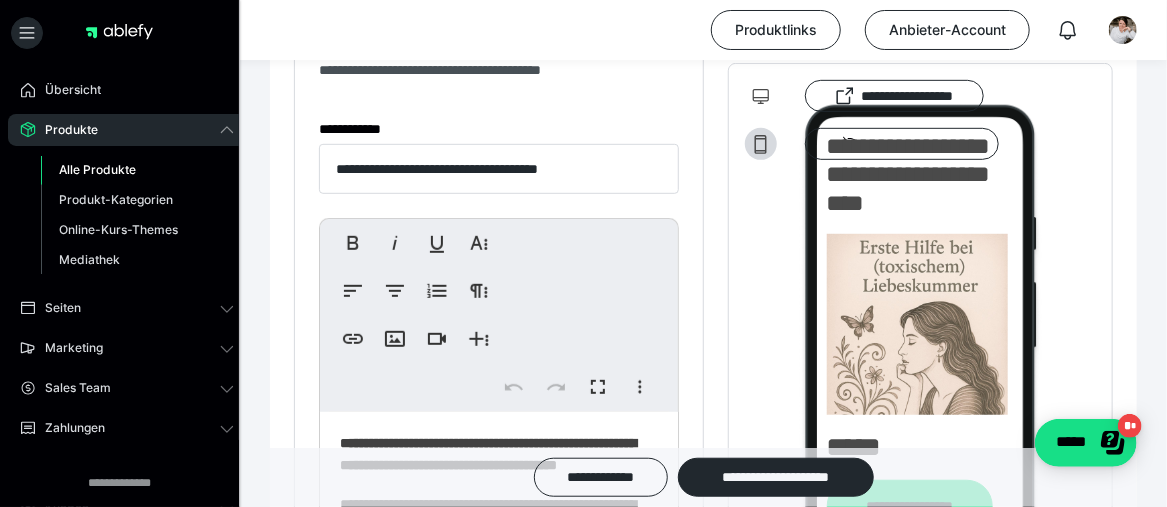click on "Alle Produkte" at bounding box center (97, 169) 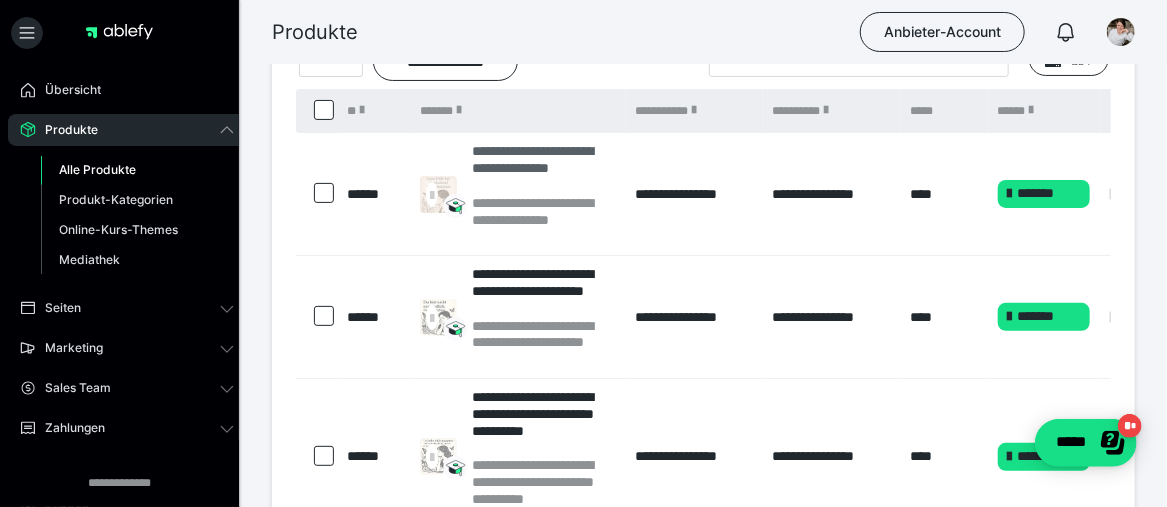 scroll, scrollTop: 200, scrollLeft: 0, axis: vertical 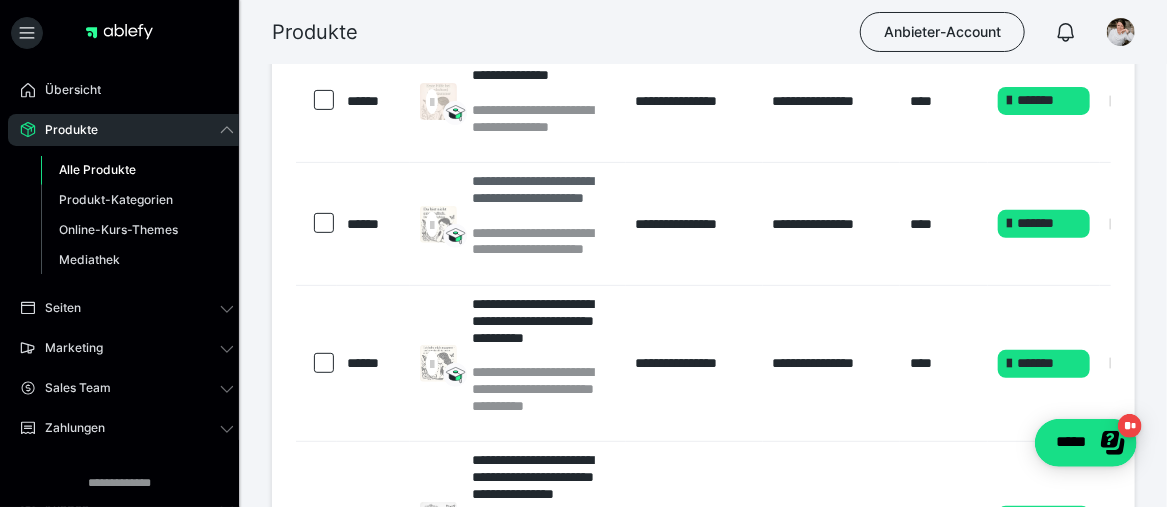 click on "**********" at bounding box center [543, 250] 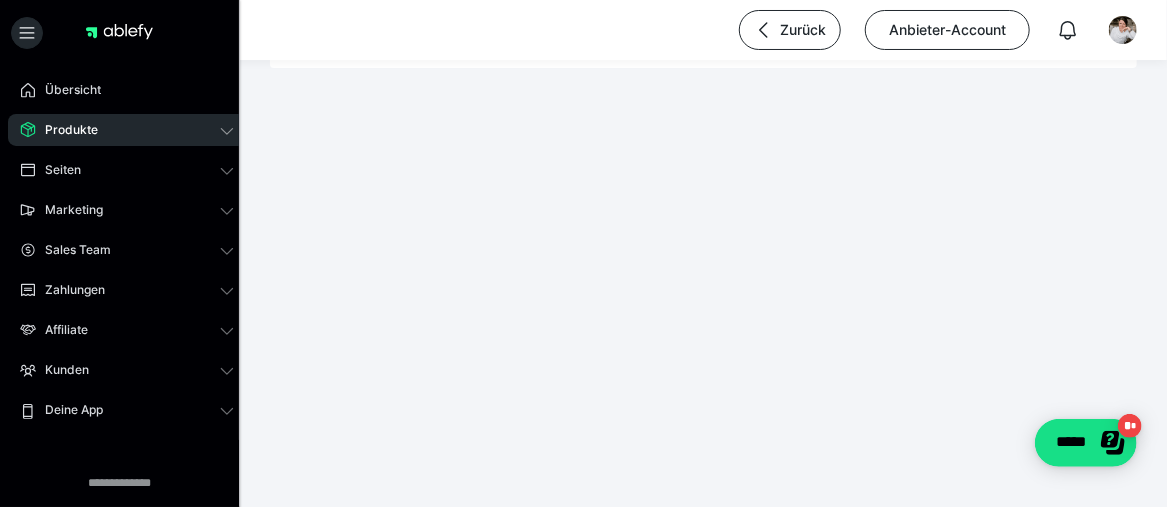 scroll, scrollTop: 0, scrollLeft: 0, axis: both 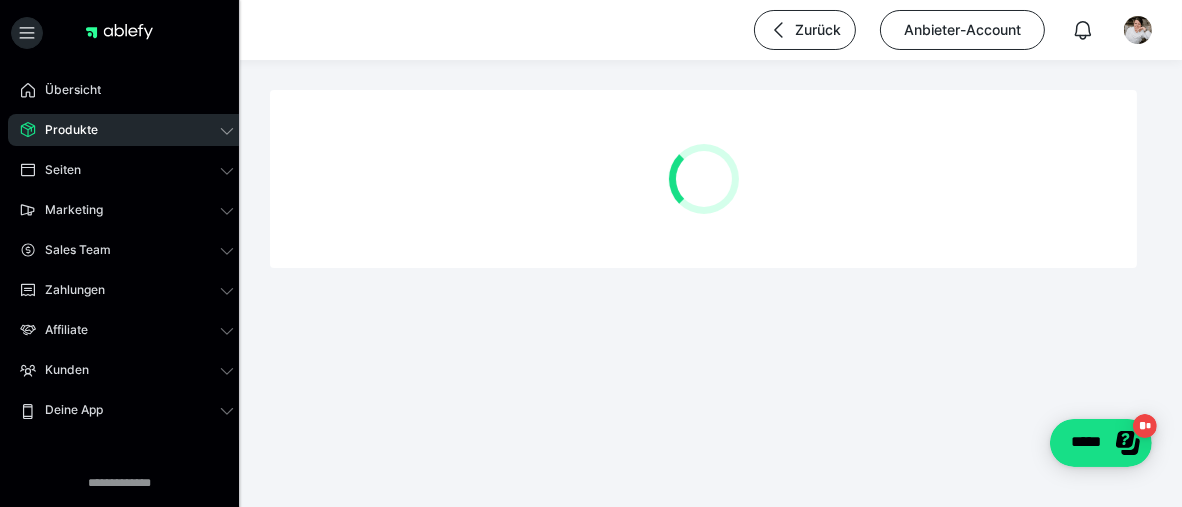 click at bounding box center (703, 179) 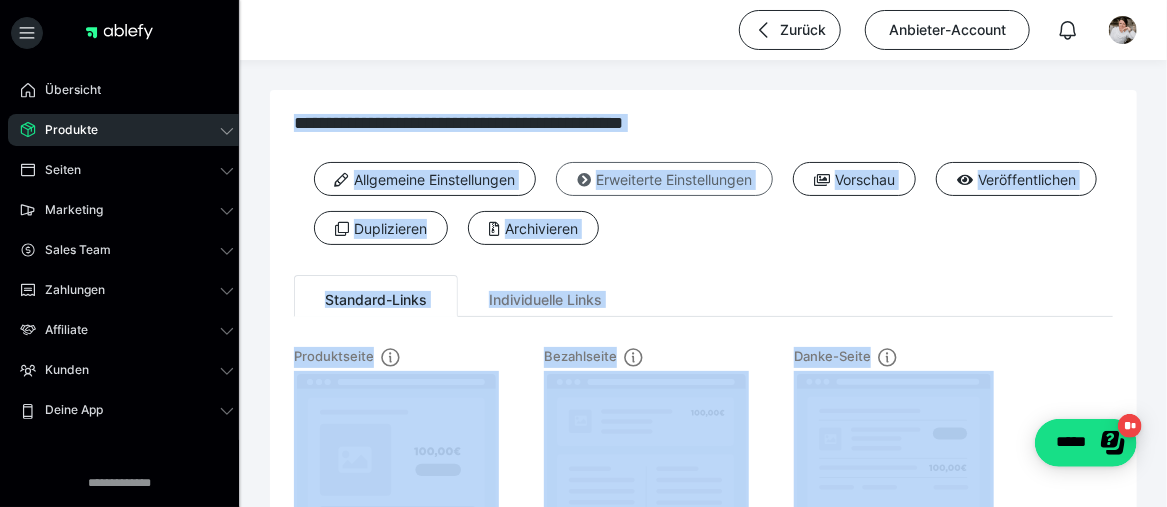 click on "Erweiterte Einstellungen" at bounding box center (664, 179) 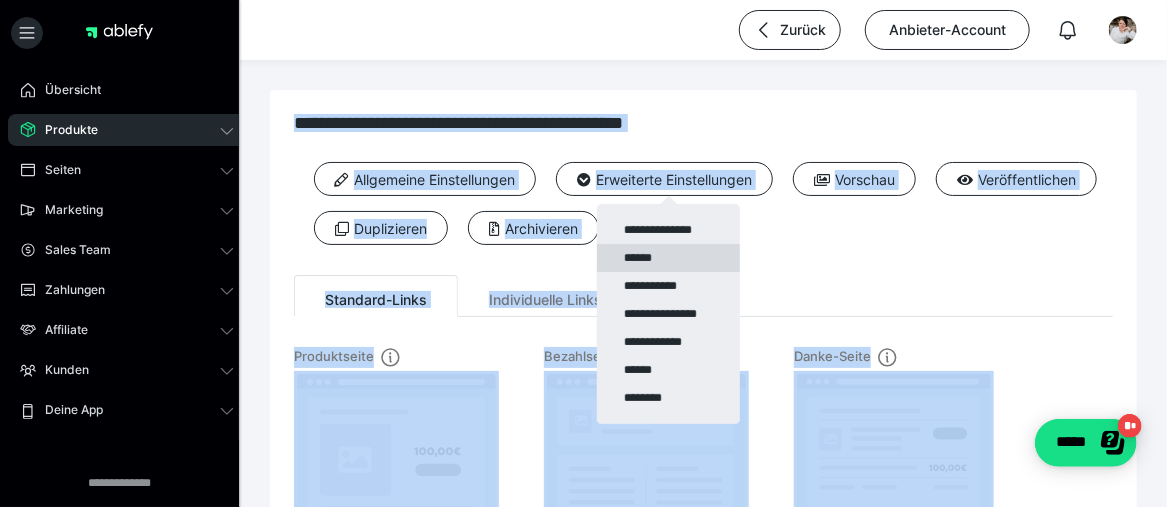 click on "******" at bounding box center [668, 258] 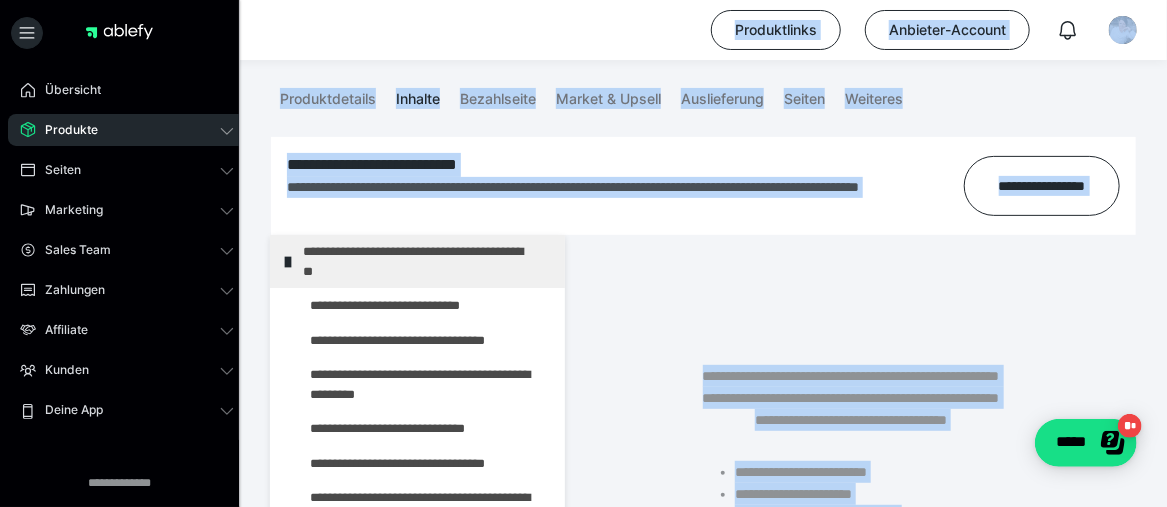 scroll, scrollTop: 200, scrollLeft: 0, axis: vertical 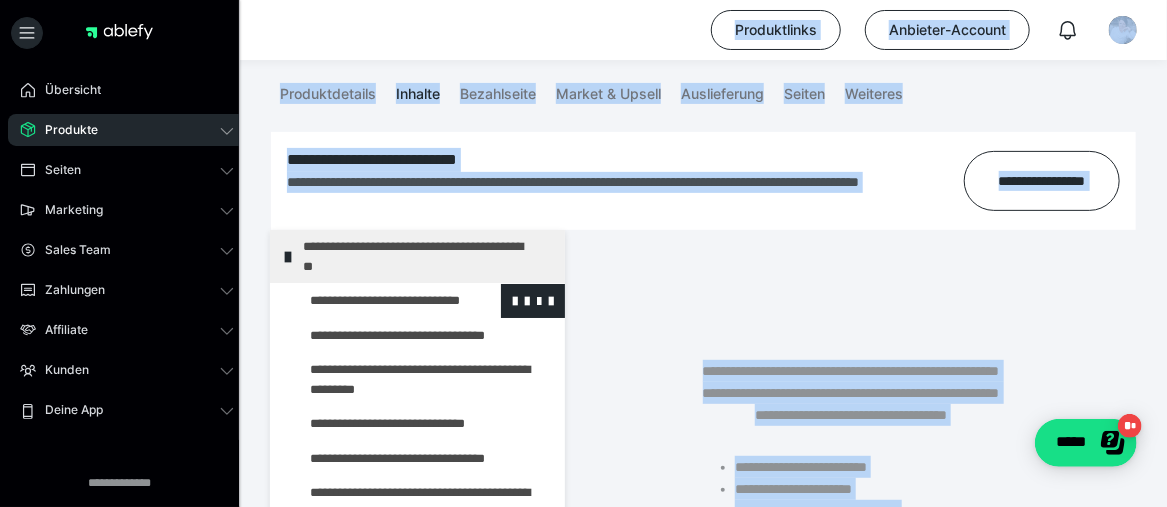 click at bounding box center [375, 301] 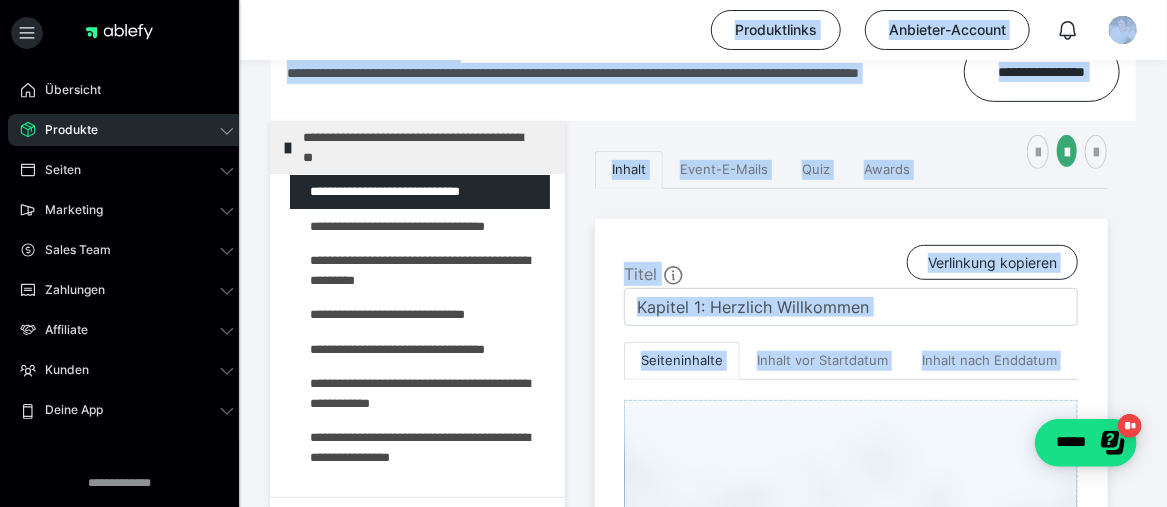 scroll, scrollTop: 400, scrollLeft: 0, axis: vertical 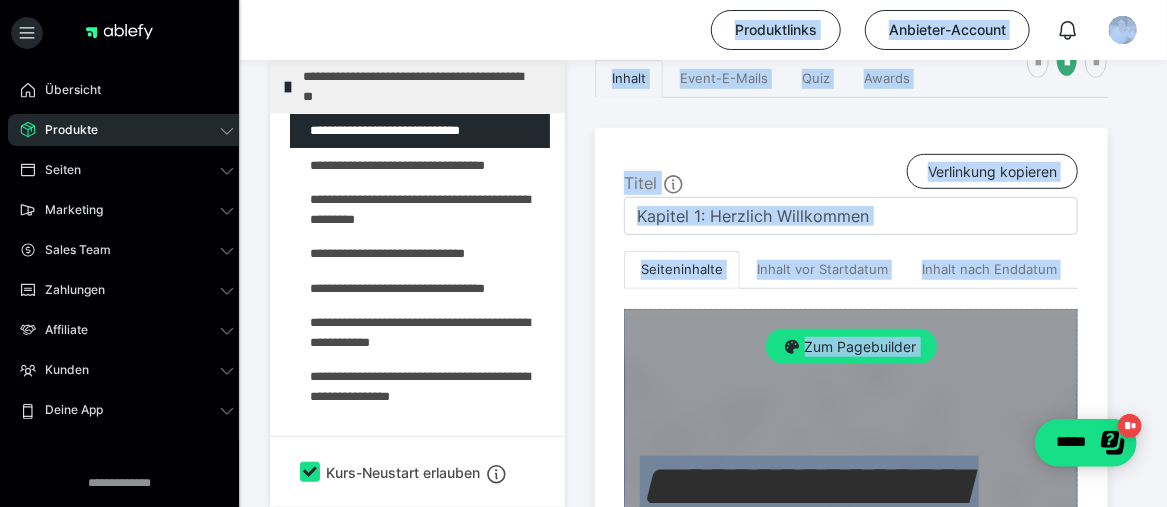 click on "Zum Pagebuilder" at bounding box center [851, 1851] 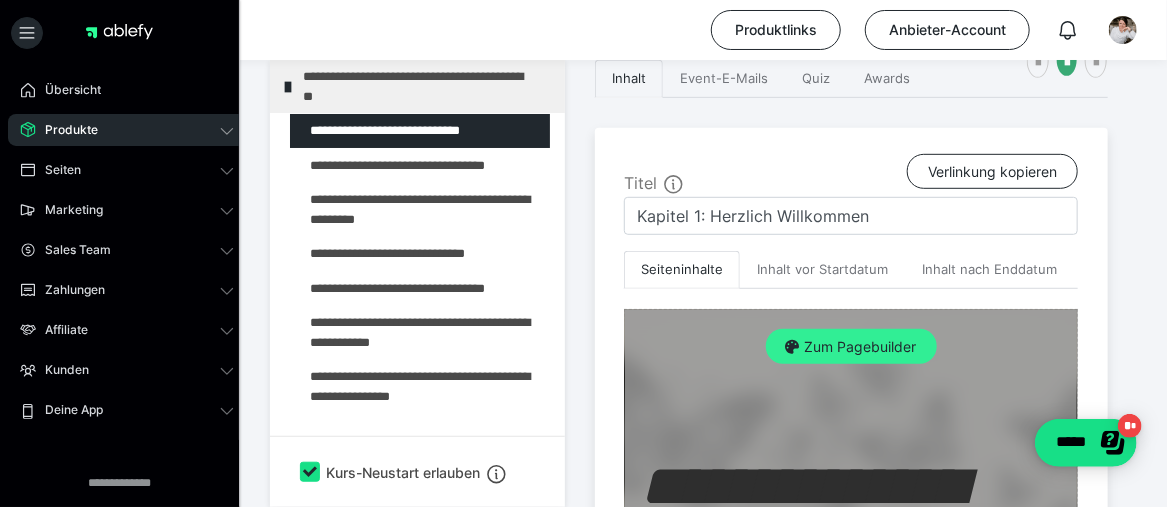 click on "Zum Pagebuilder" at bounding box center (851, 347) 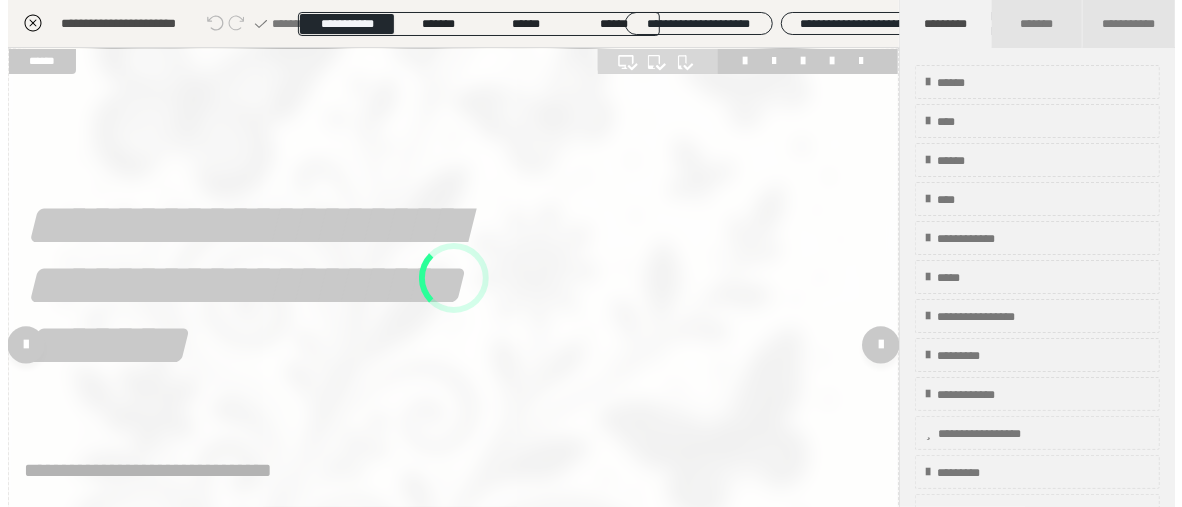 scroll, scrollTop: 374, scrollLeft: 0, axis: vertical 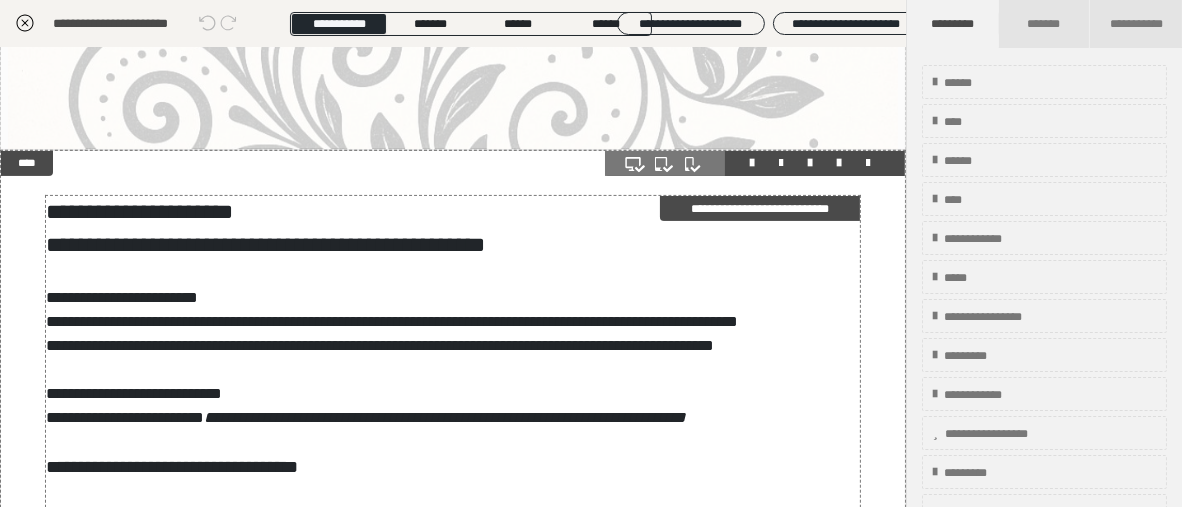 click on "**********" at bounding box center [453, 530] 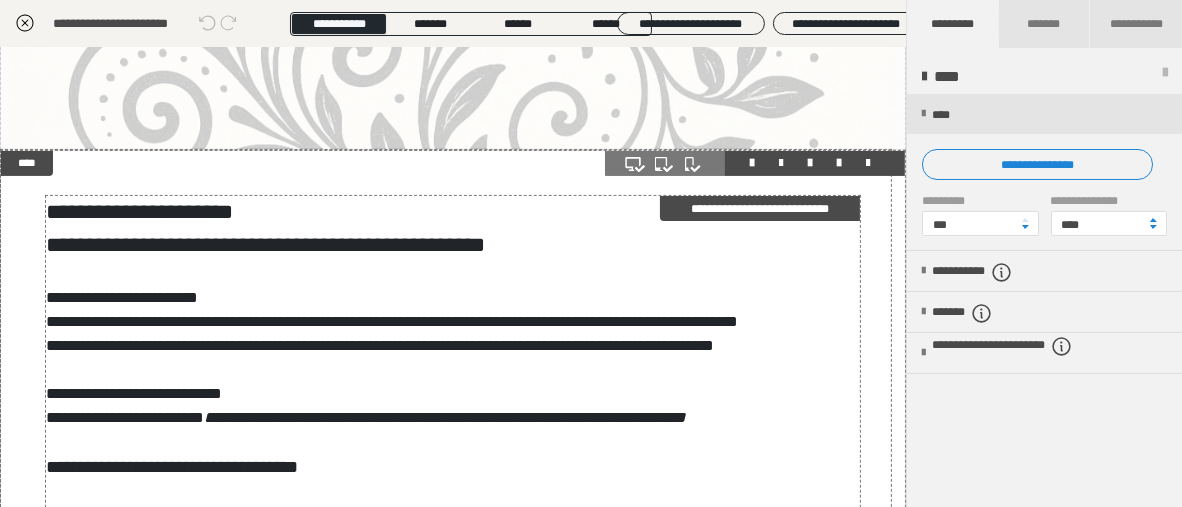 click on "**********" at bounding box center [453, 530] 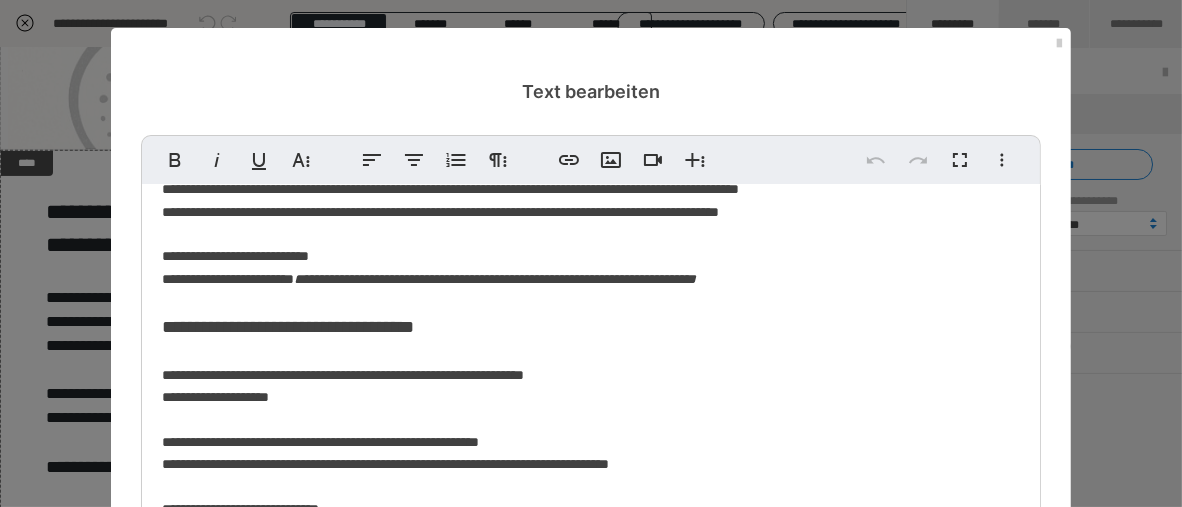 scroll, scrollTop: 200, scrollLeft: 0, axis: vertical 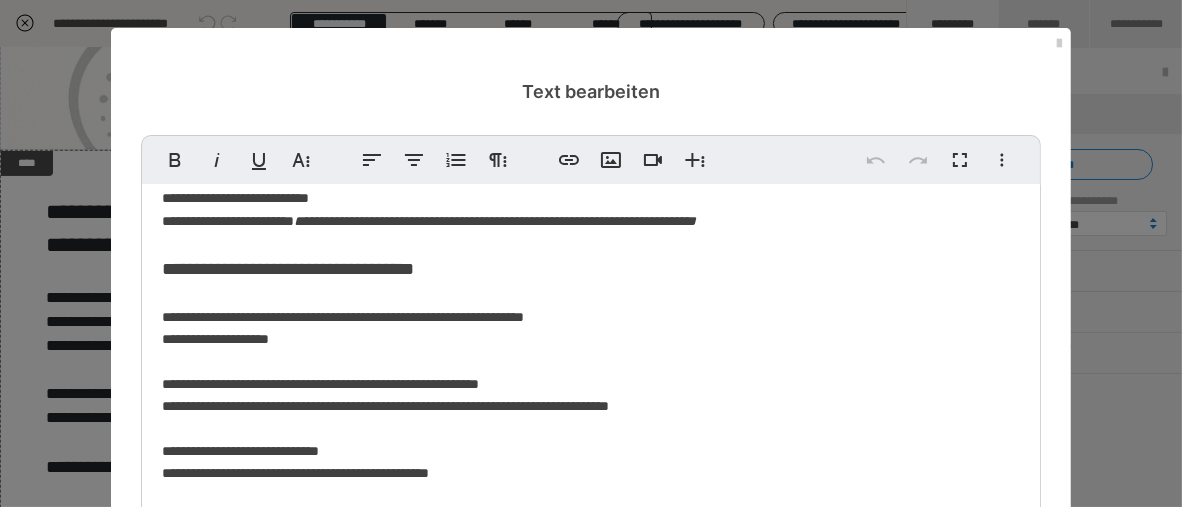 click on "**********" at bounding box center (591, 323) 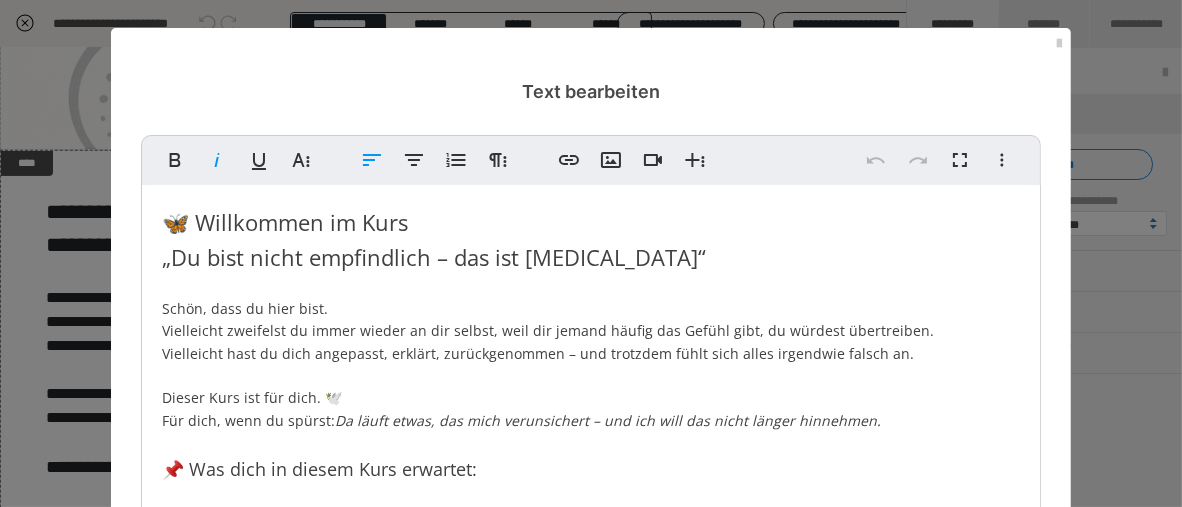 scroll, scrollTop: 200, scrollLeft: 0, axis: vertical 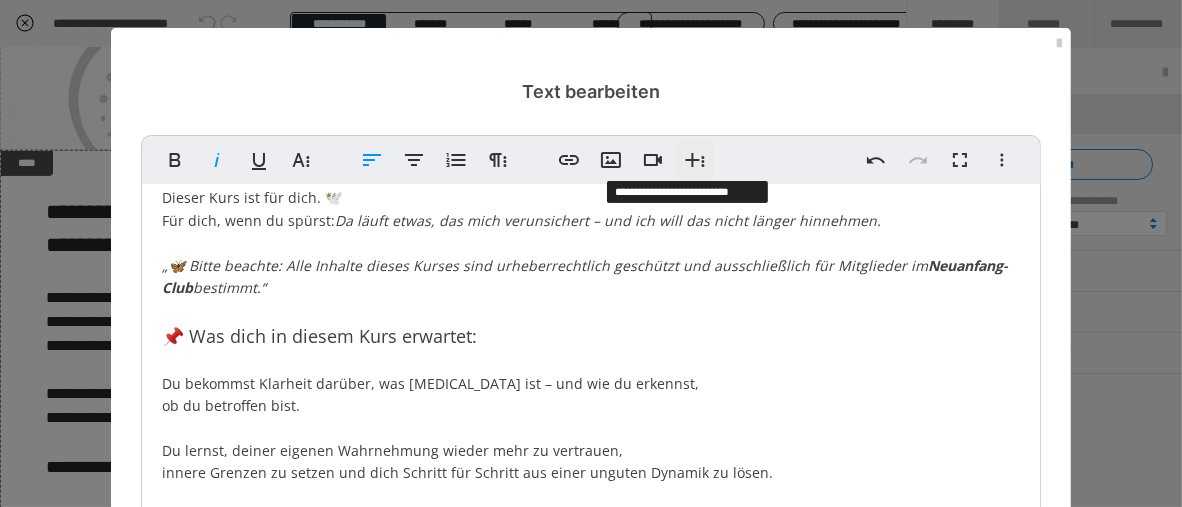 click 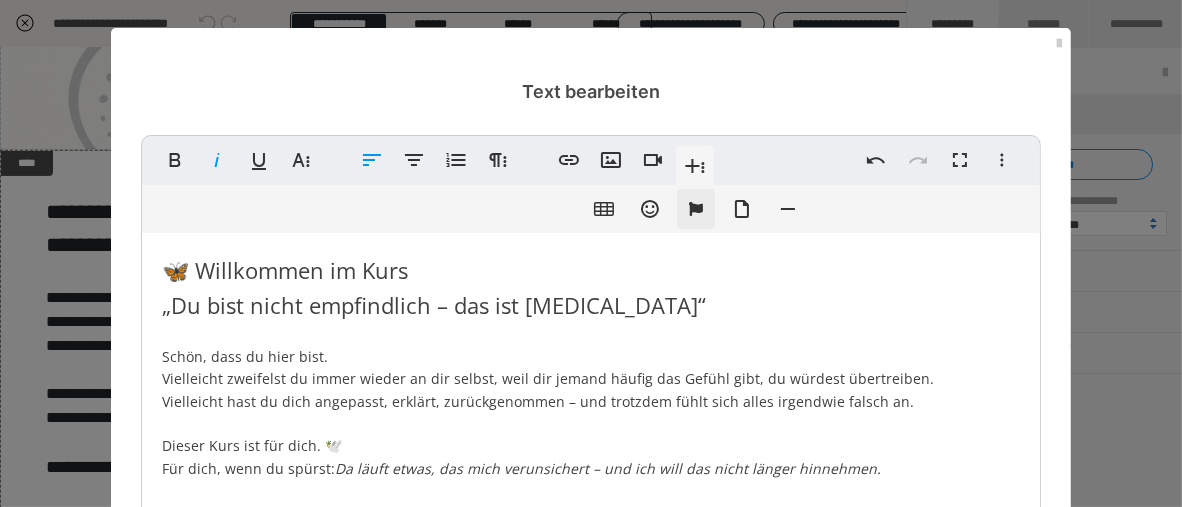 scroll, scrollTop: 200, scrollLeft: 0, axis: vertical 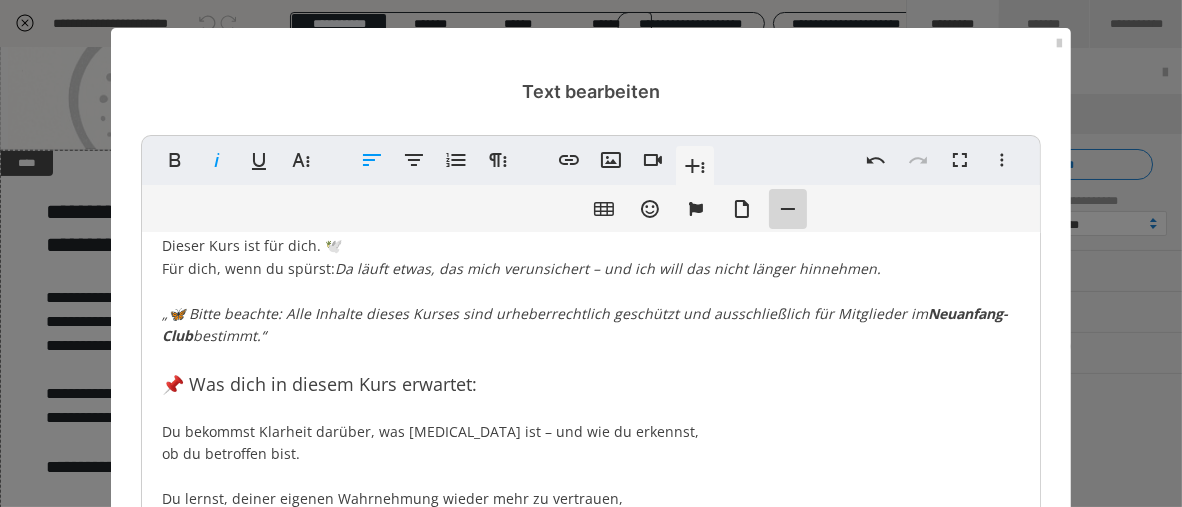 click 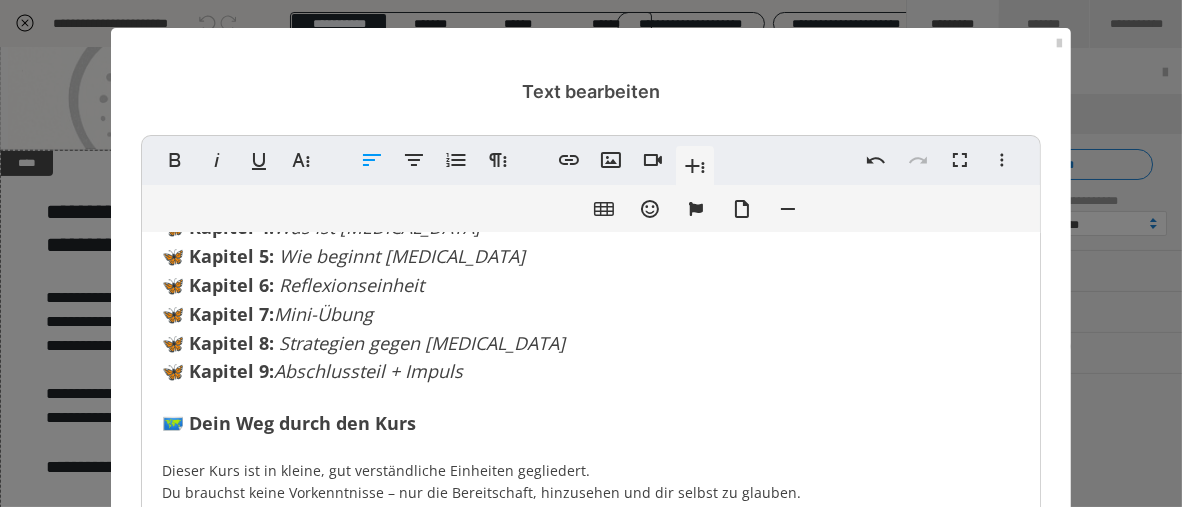 scroll, scrollTop: 1200, scrollLeft: 0, axis: vertical 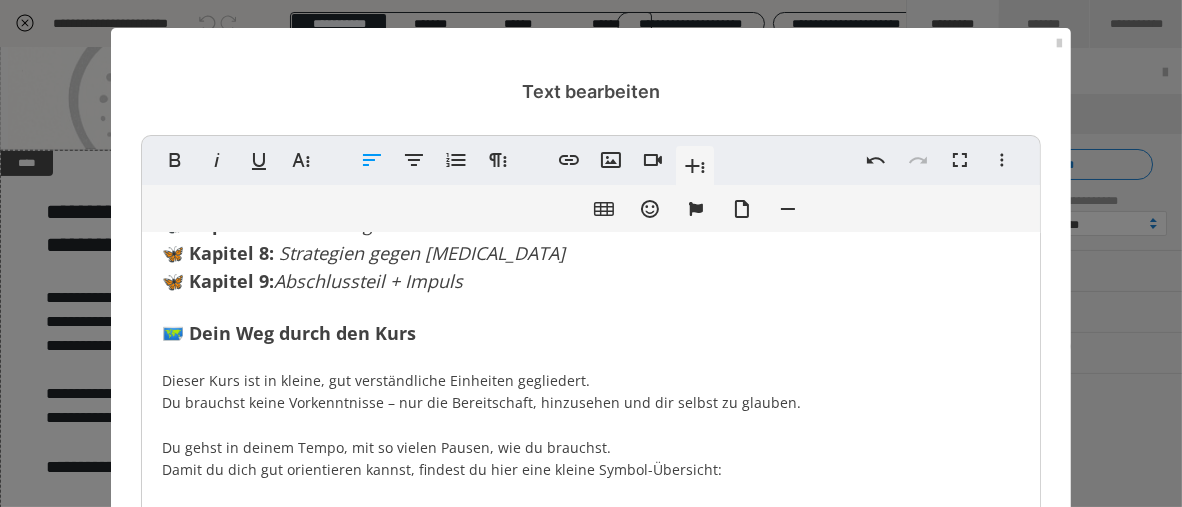 click on "🦋 Willkommen im Kurs „Du bist nicht empfindlich – das ist [MEDICAL_DATA]“ Schön, dass du hier bist. Vielleicht zweifelst du immer wieder an dir selbst, weil dir jemand häufig das Gefühl gibt, du würdest übertreiben. Vielleicht hast du dich angepasst, erklärt, zurückgenommen – und trotzdem fühlt sich alles irgendwie falsch an. Dieser Kurs ist für dich. 🕊️ Für dich, wenn du spürst:  Da läuft etwas, das mich verunsichert – und ich will das nicht länger hinnehmen. „🦋 Bitte beachte: Alle Inhalte dieses Kurses sind urheberrechtlich geschützt und ausschließlich für Mitglieder im  Neuanfang-Club  bestimmt.“ 📌 Was dich in diesem Kurs erwartet: Du bekommst Klarheit darüber, was [MEDICAL_DATA] ist – und wie du erkennst,  ob du betroffen bist. Du lernst, deiner eigenen Wahrnehmung wieder mehr zu vertrauen,  innere Grenzen zu setzen und dich Schritt für Schritt aus einer unguten Dynamik zu lösen. Ohne Kampf. Ohne Schuldgefühle. ✨ Du bist nicht empfindlich. Du bist wach." at bounding box center [591, 147] 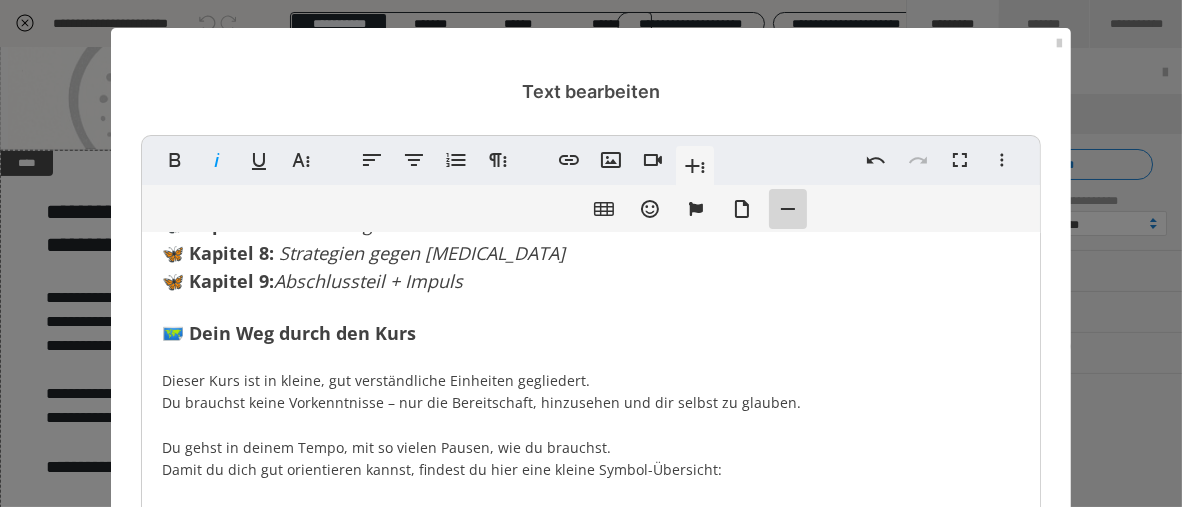 click 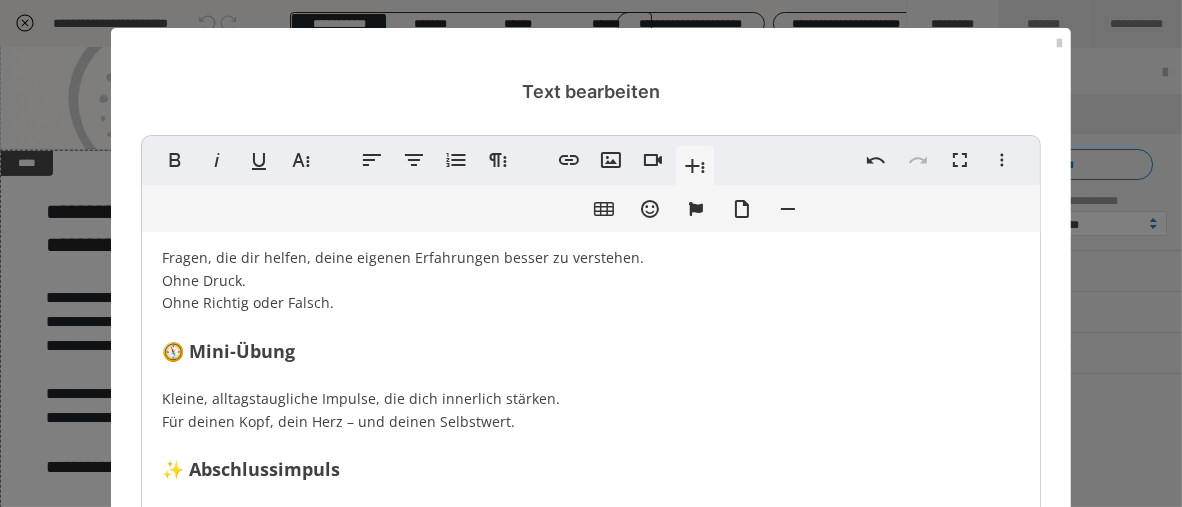 scroll, scrollTop: 1882, scrollLeft: 0, axis: vertical 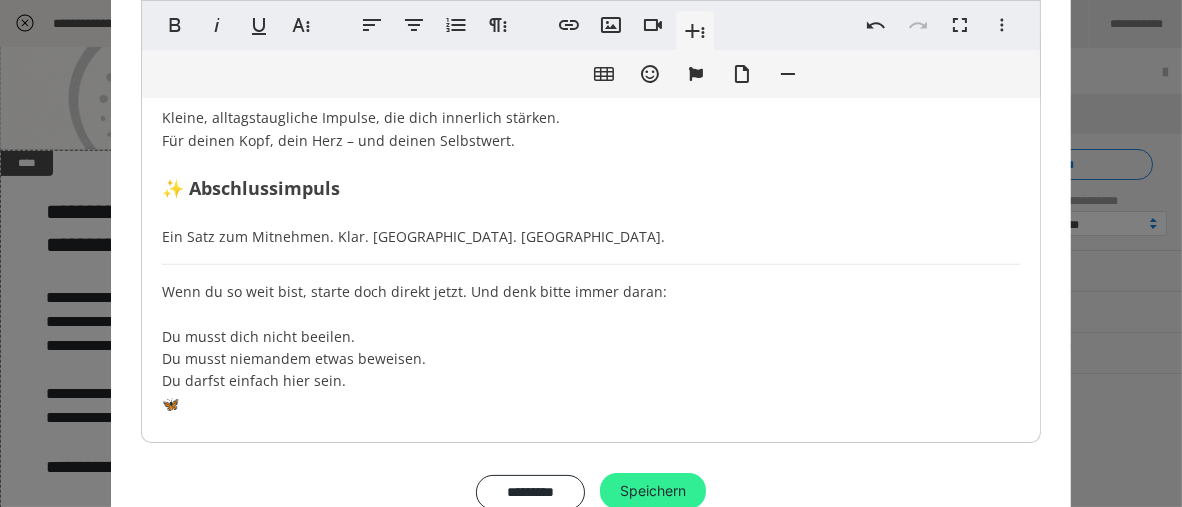click on "Speichern" at bounding box center [653, 491] 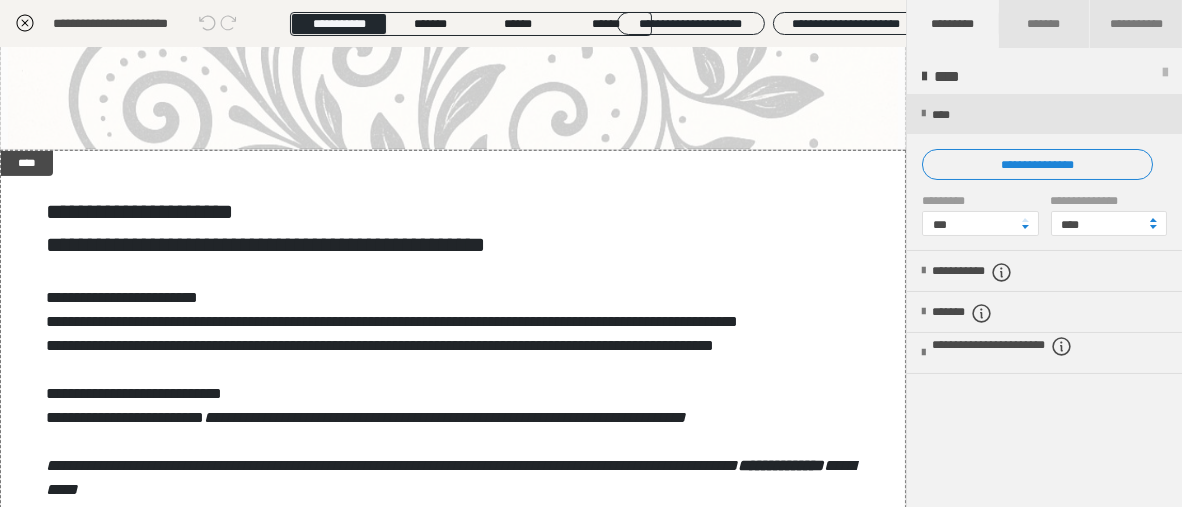 click 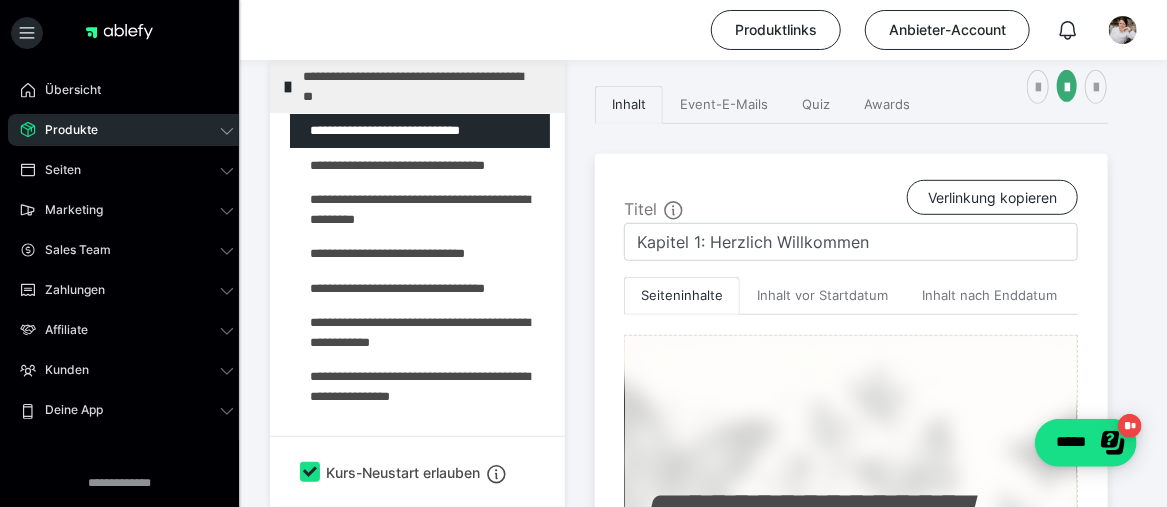 click on "Produkte" at bounding box center (64, 130) 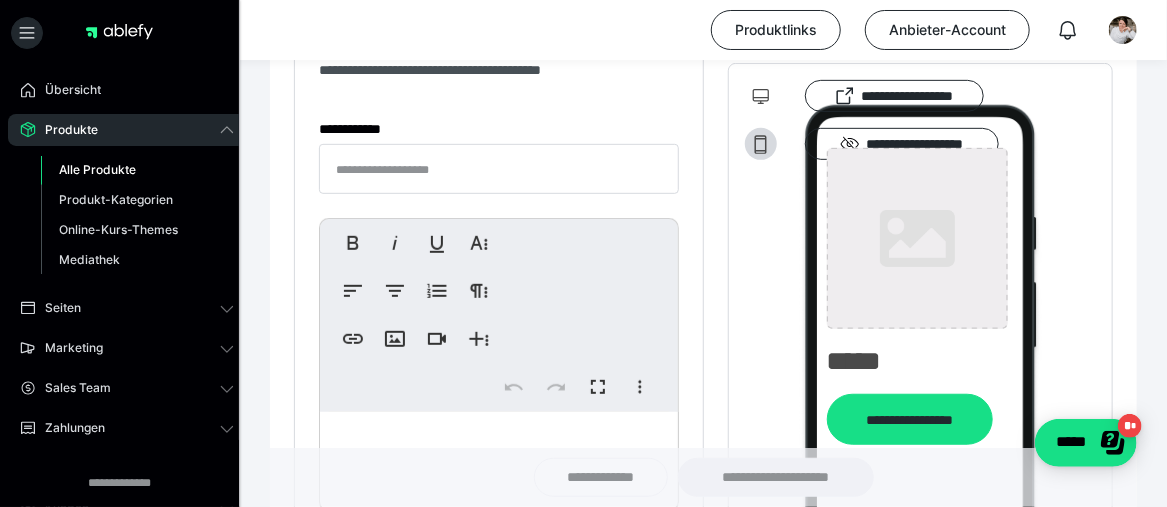type on "**********" 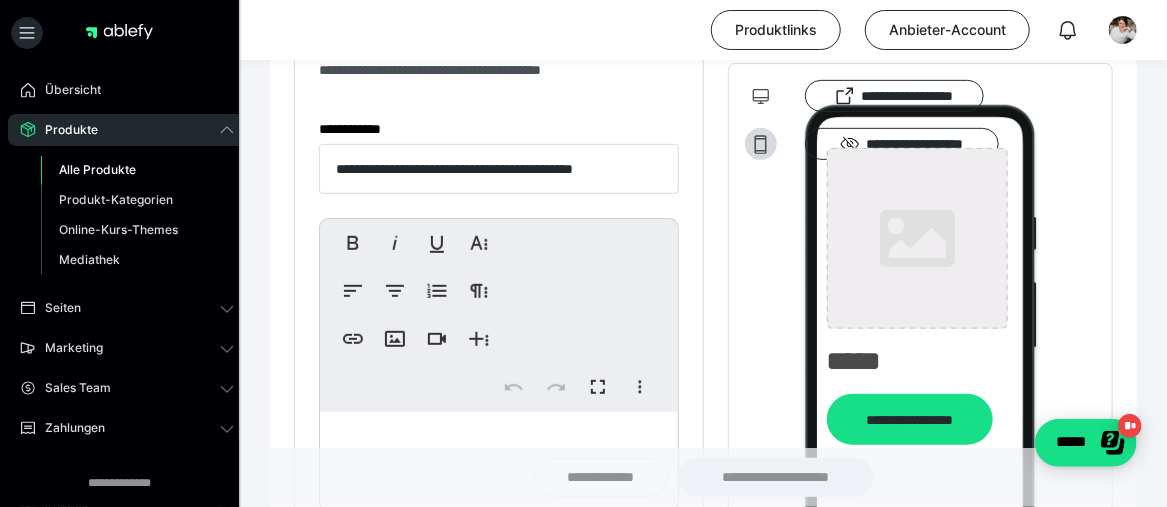 type on "**********" 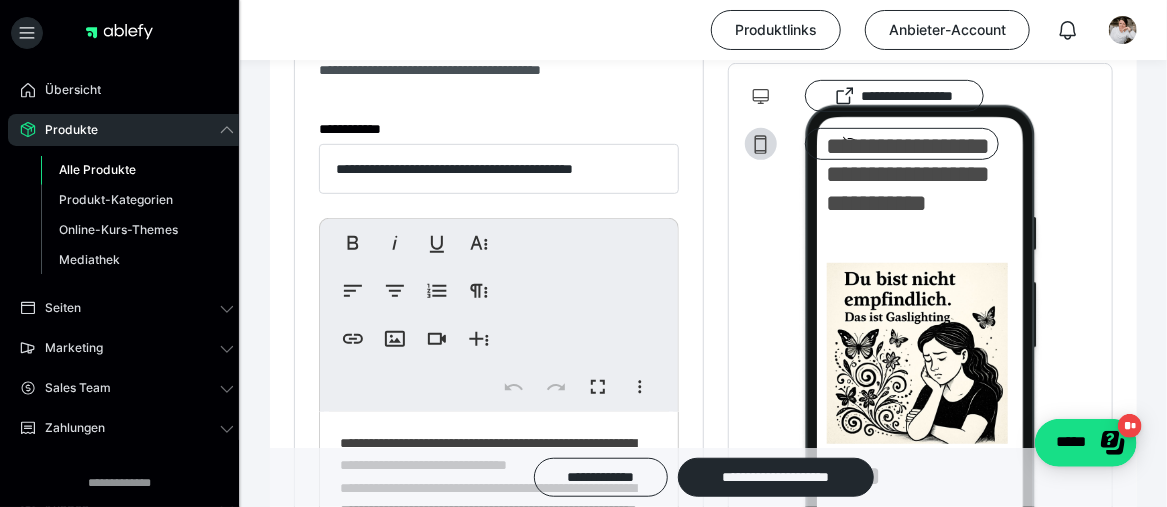 click on "Alle Produkte" at bounding box center [97, 169] 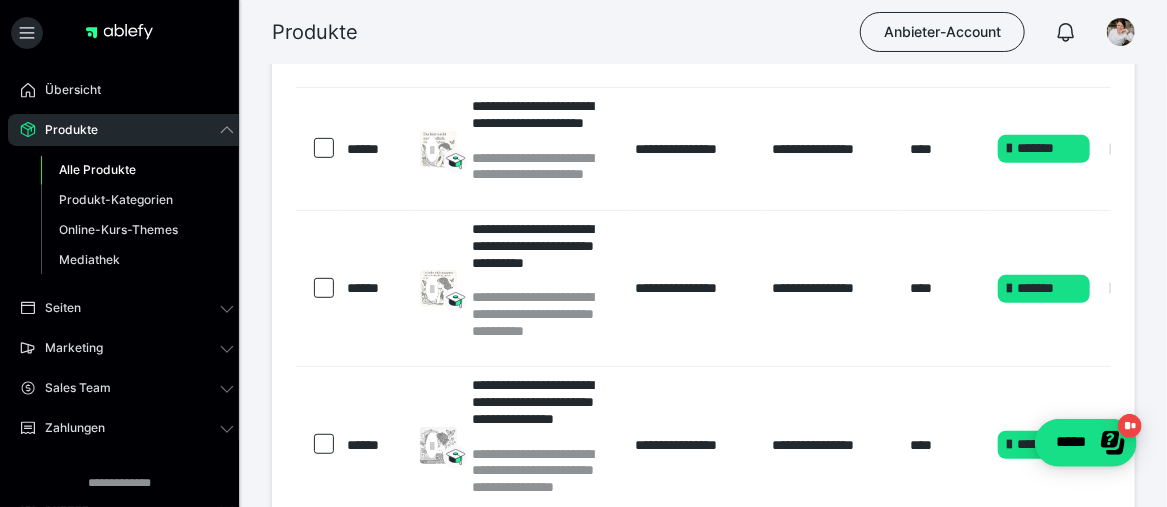 scroll, scrollTop: 300, scrollLeft: 0, axis: vertical 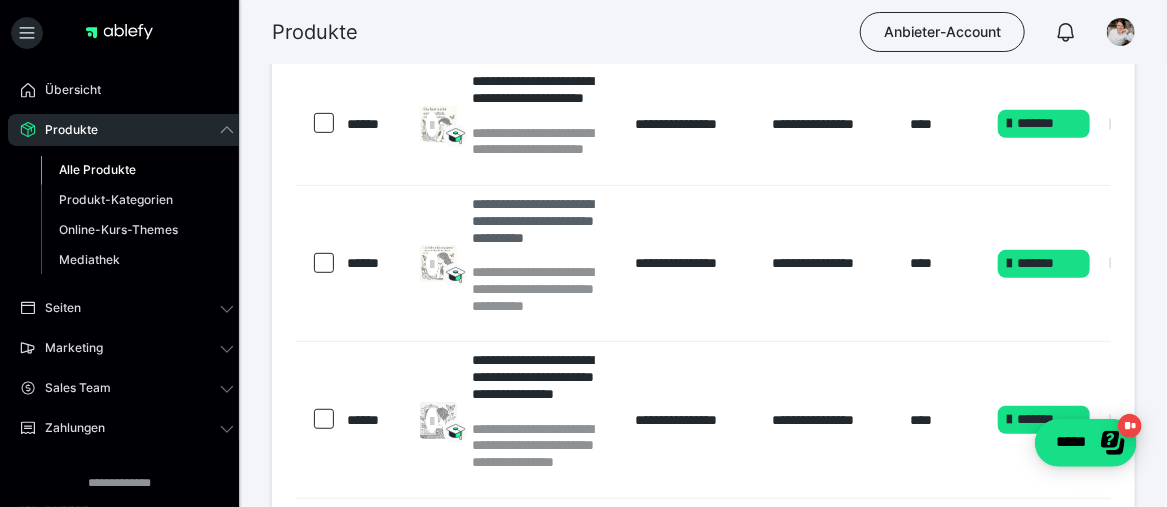 click on "**********" at bounding box center [543, 229] 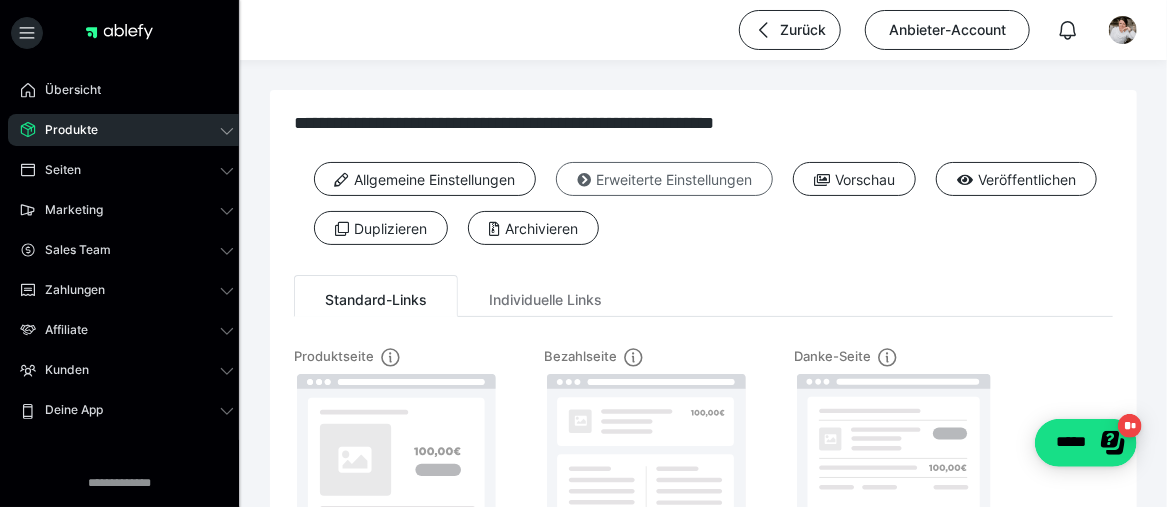 click on "Erweiterte Einstellungen" at bounding box center [664, 179] 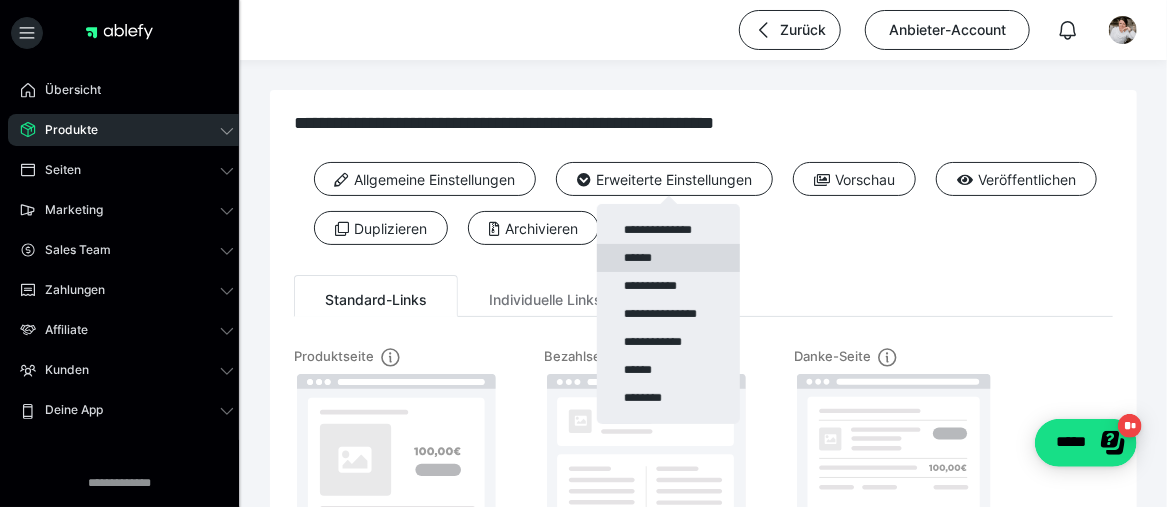 click on "******" at bounding box center [668, 258] 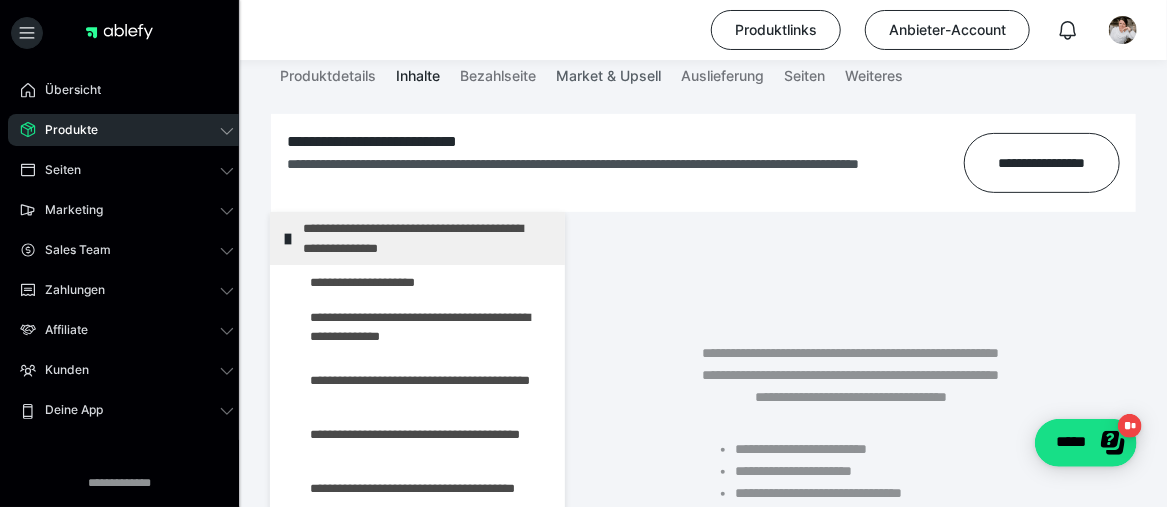 scroll, scrollTop: 200, scrollLeft: 0, axis: vertical 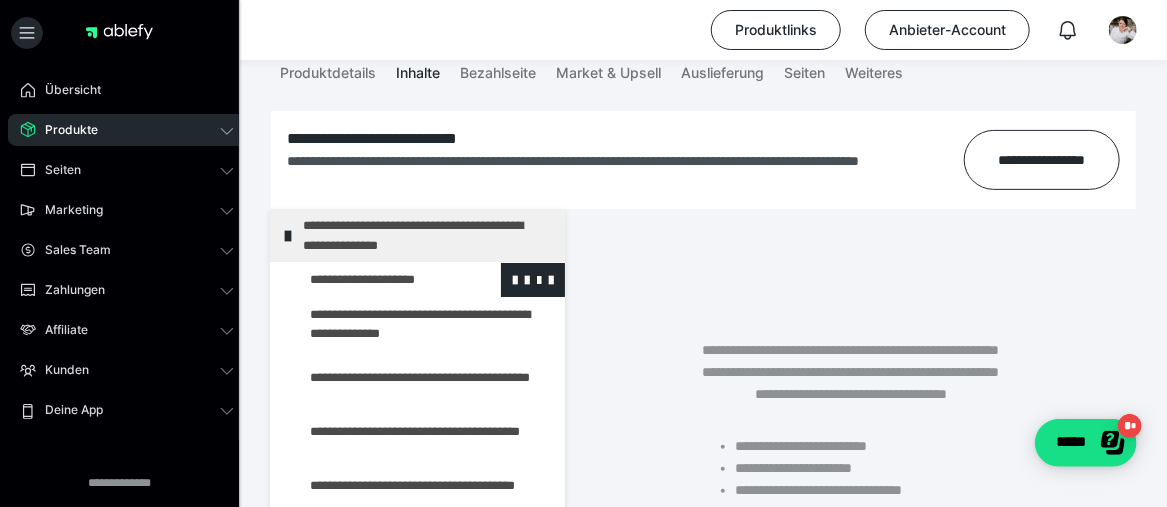 click at bounding box center [375, 280] 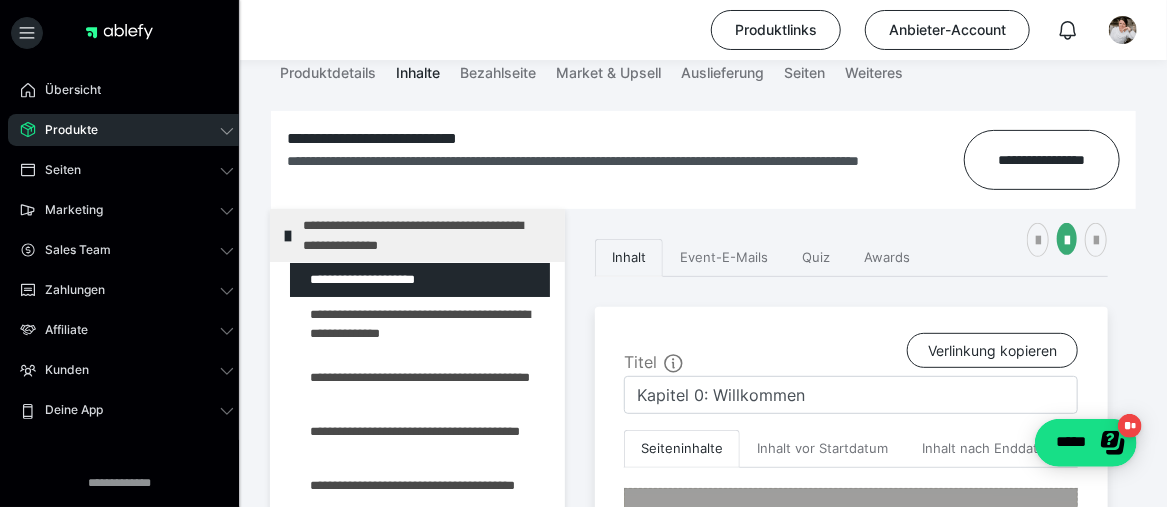 scroll, scrollTop: 500, scrollLeft: 0, axis: vertical 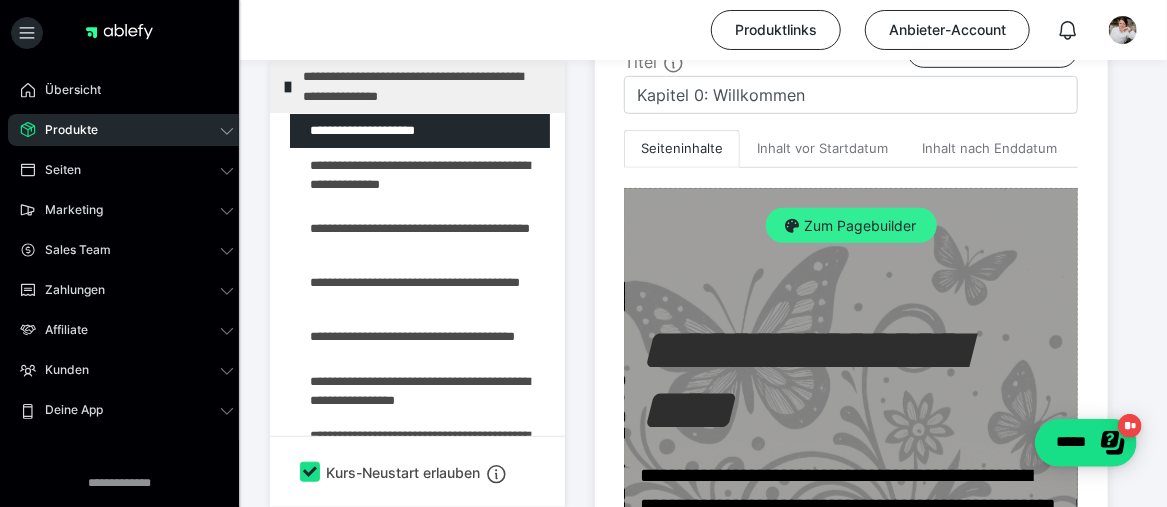 click on "Zum Pagebuilder" at bounding box center (851, 226) 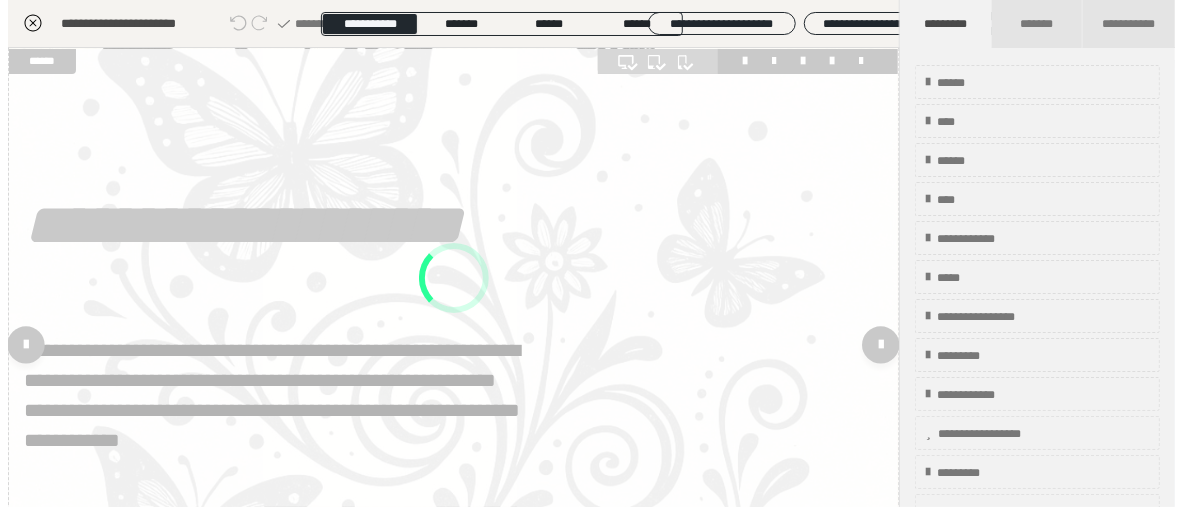 scroll, scrollTop: 353, scrollLeft: 0, axis: vertical 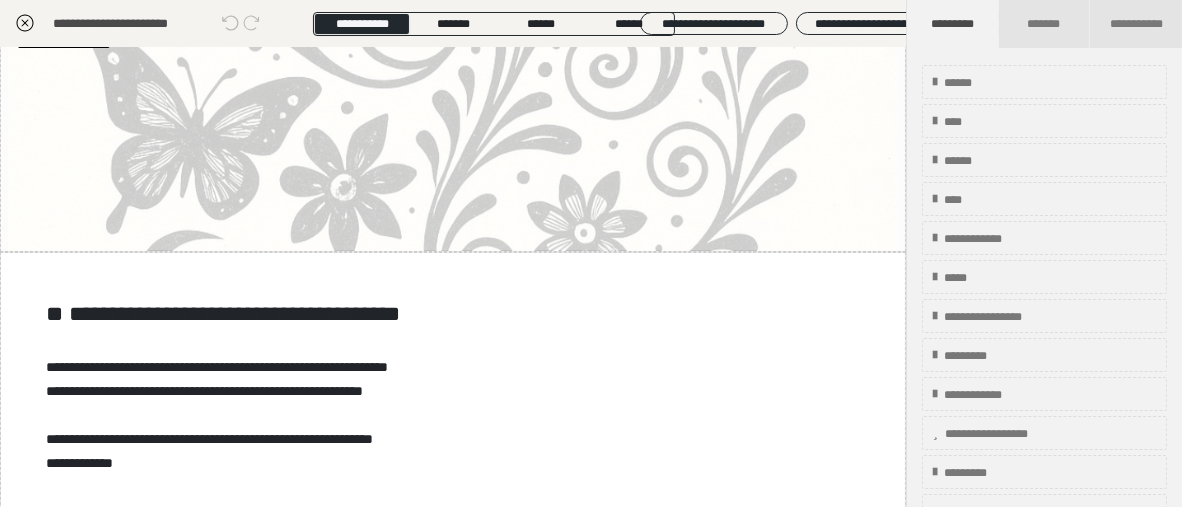click 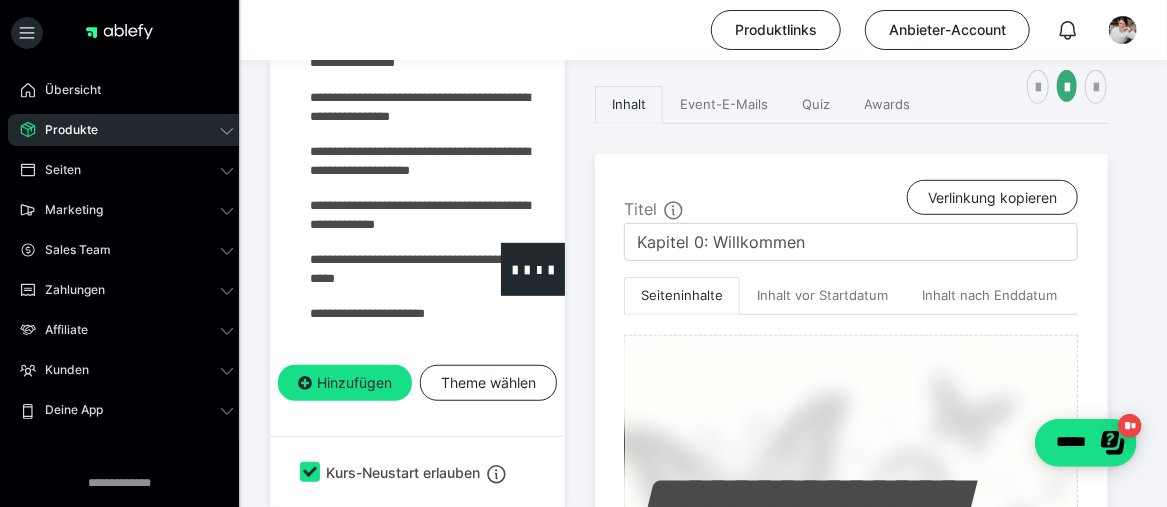 scroll, scrollTop: 0, scrollLeft: 0, axis: both 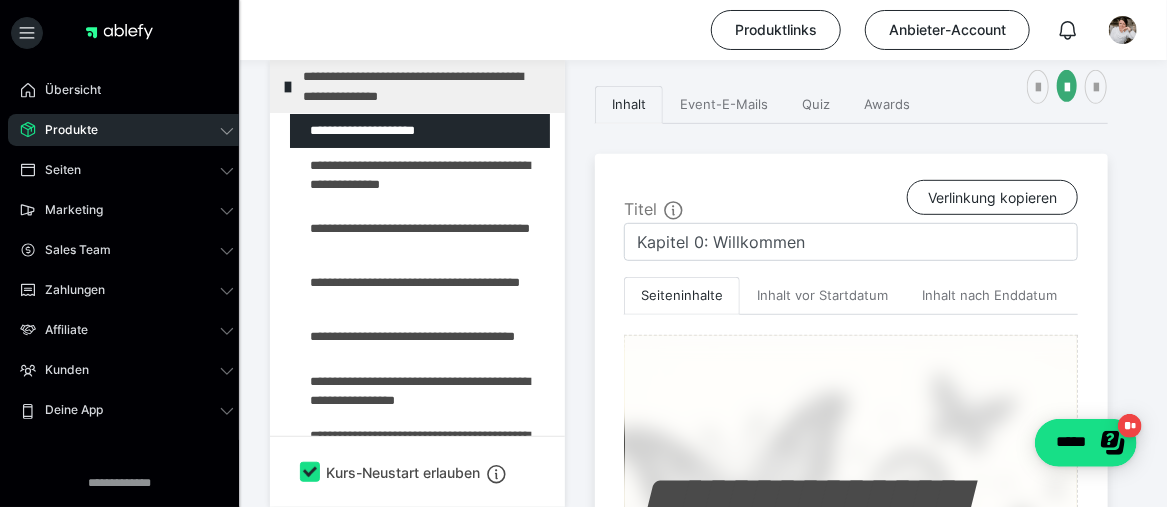 click on "Produkte" at bounding box center (127, 130) 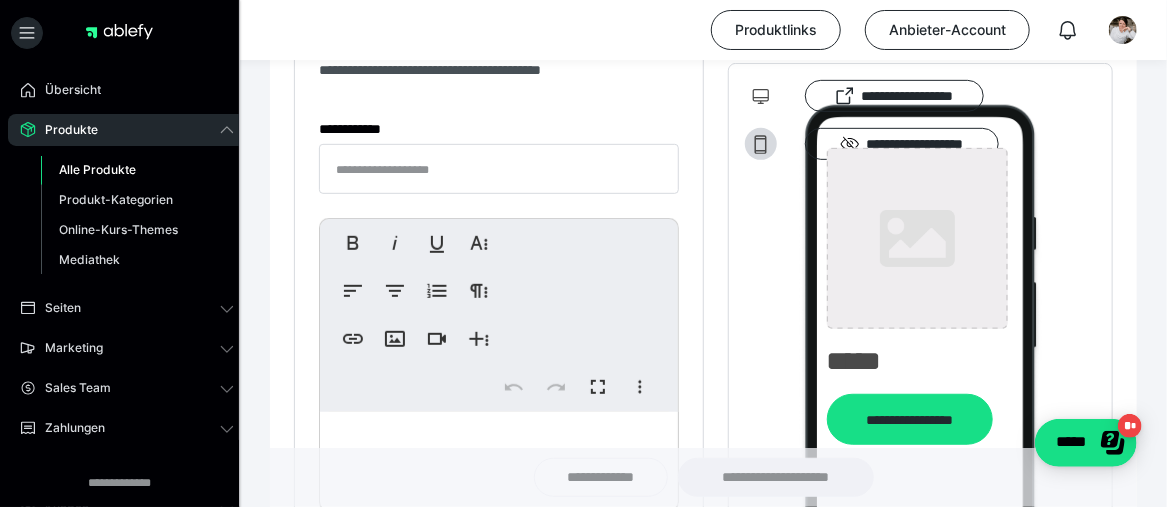 type on "**********" 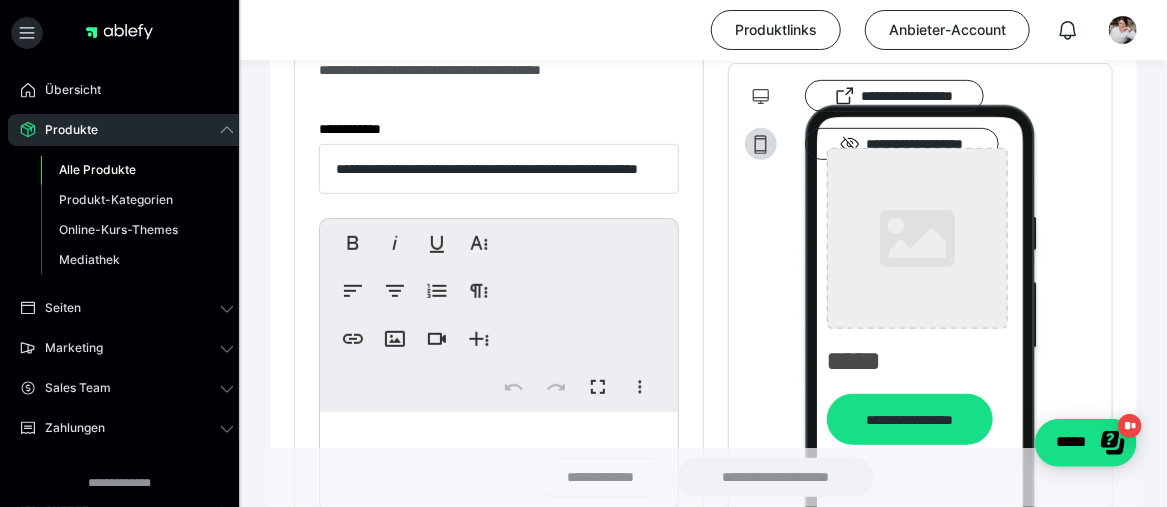 type on "**********" 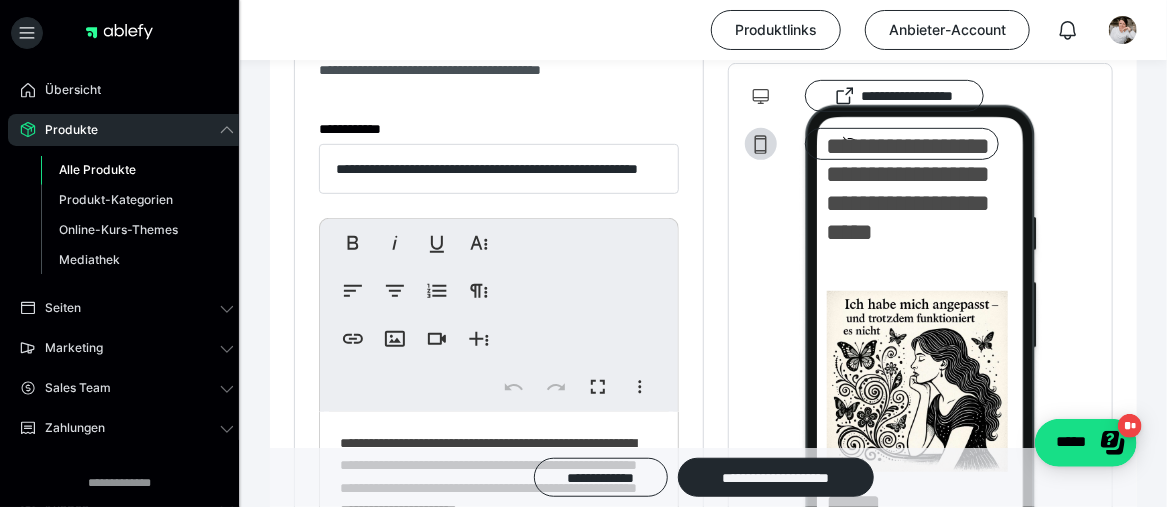 click on "Alle Produkte" at bounding box center [97, 169] 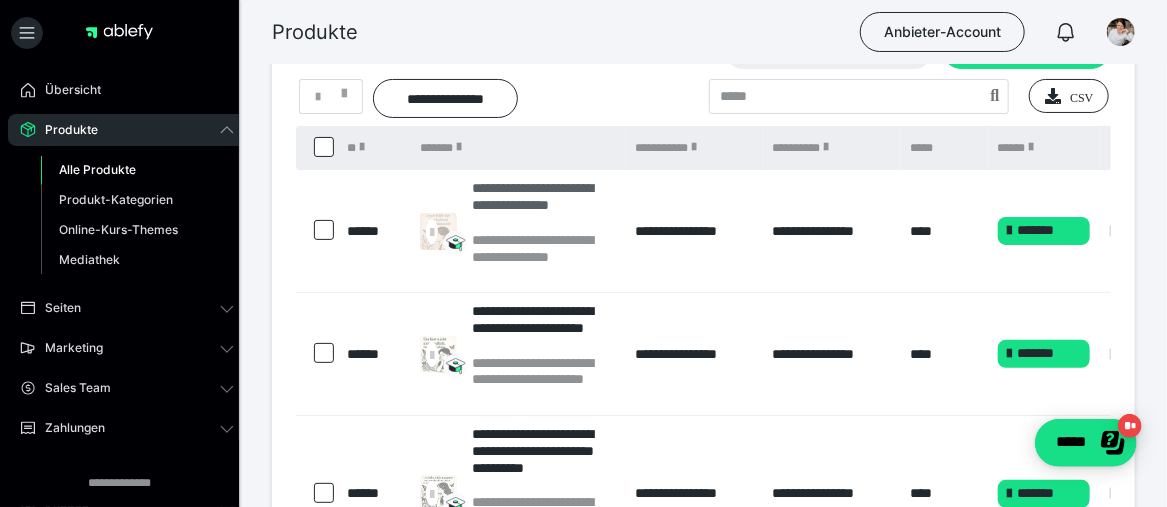 scroll, scrollTop: 100, scrollLeft: 0, axis: vertical 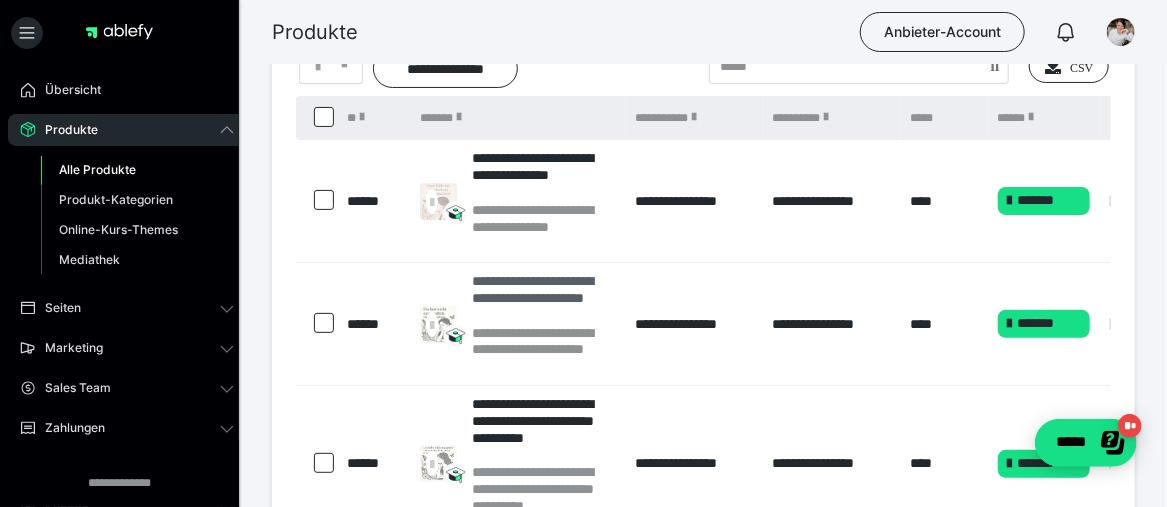 click on "**********" at bounding box center [543, 298] 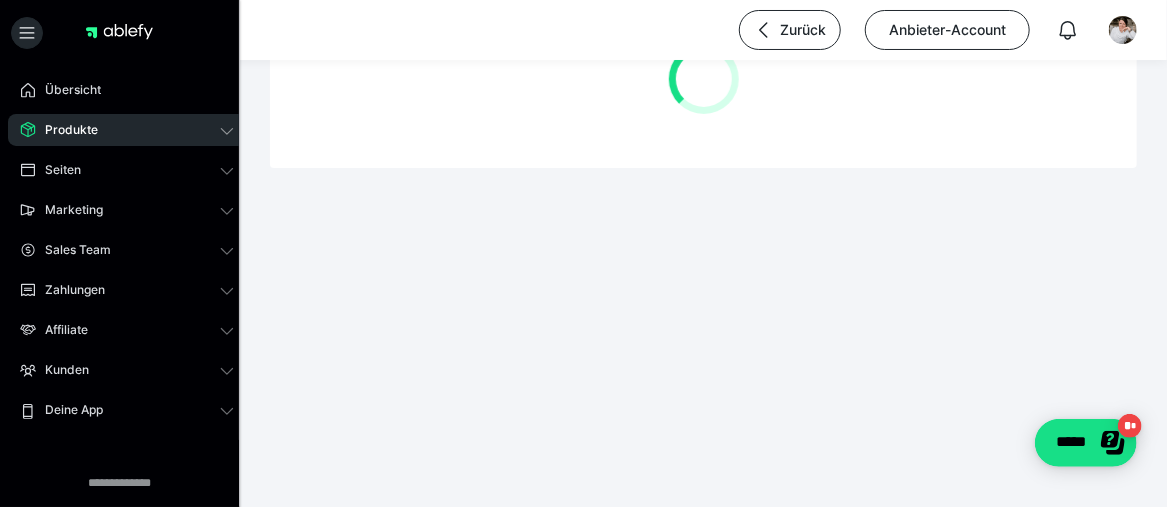 scroll, scrollTop: 0, scrollLeft: 0, axis: both 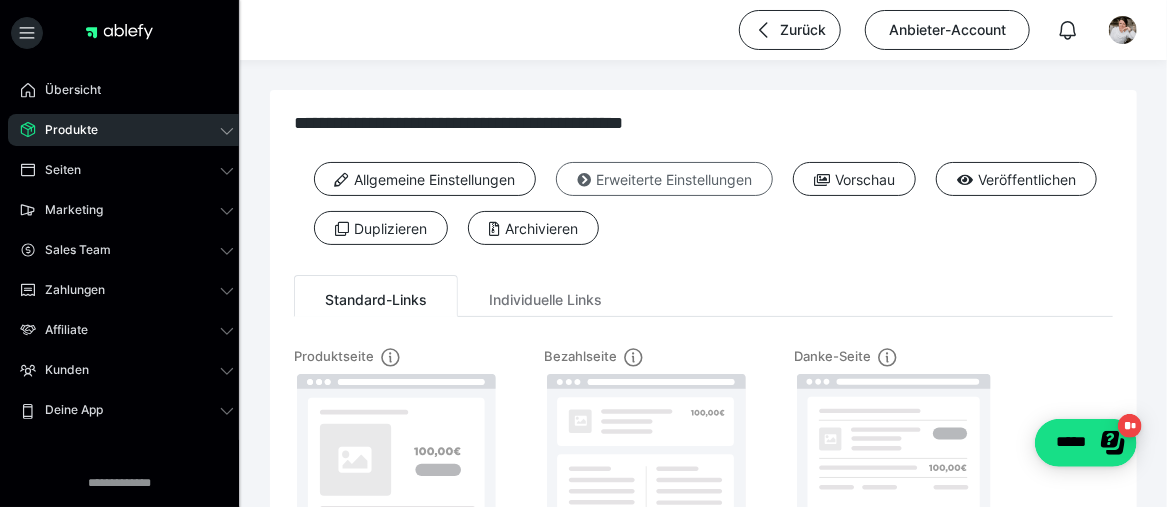 click on "Erweiterte Einstellungen" at bounding box center [664, 179] 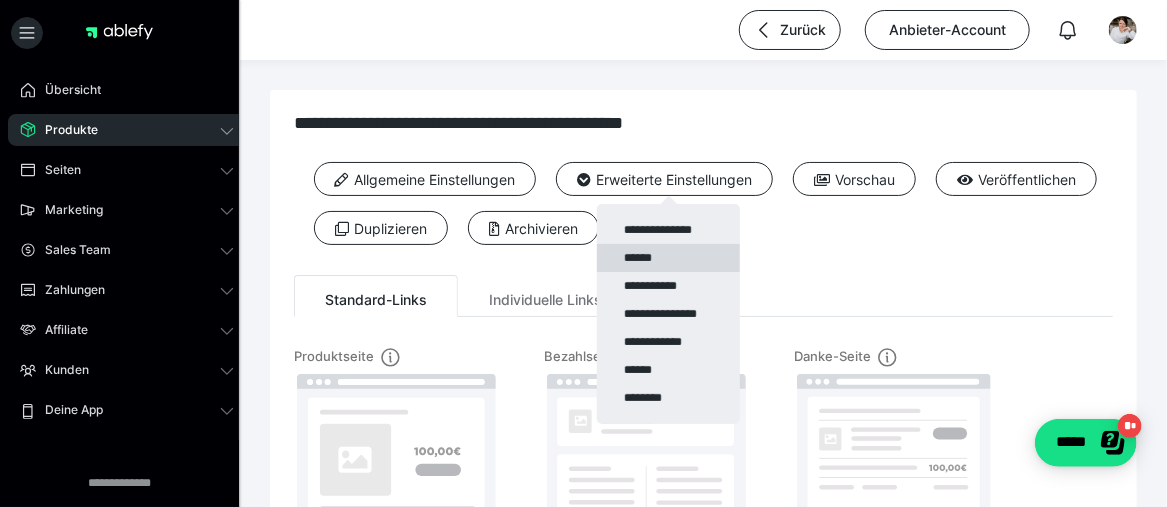 click on "******" at bounding box center (668, 258) 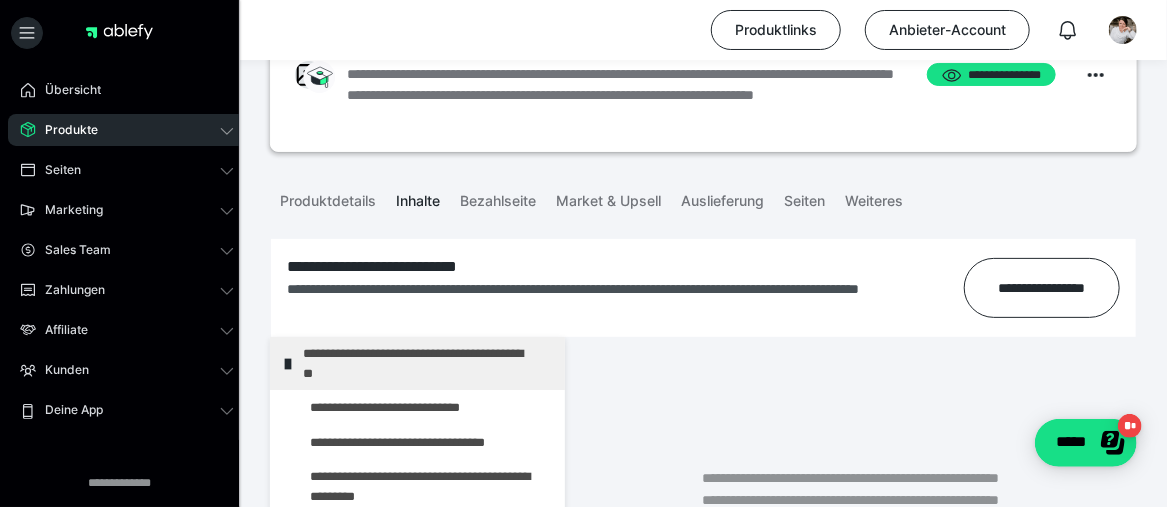 scroll, scrollTop: 300, scrollLeft: 0, axis: vertical 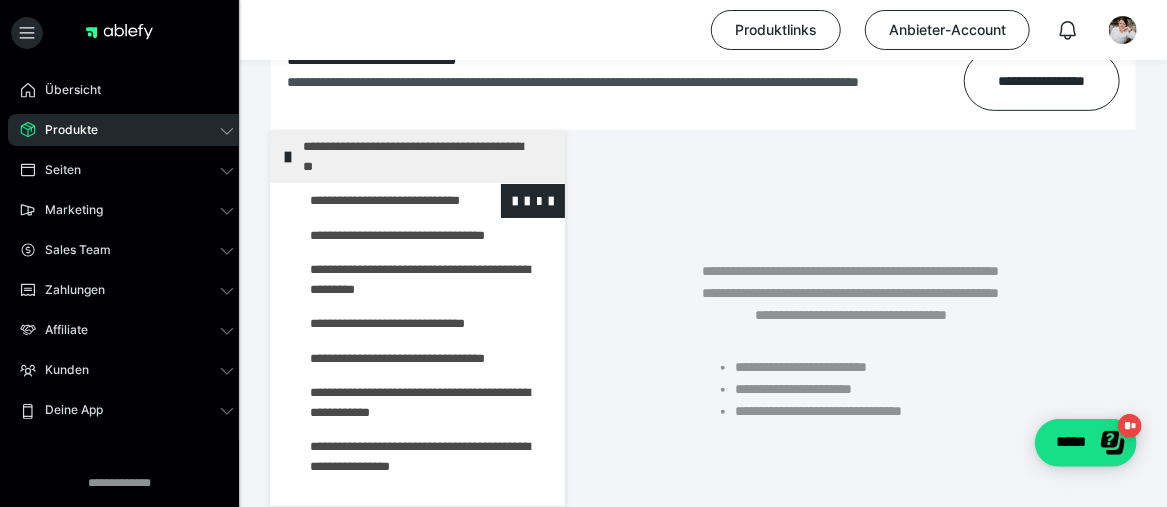 click at bounding box center [375, 201] 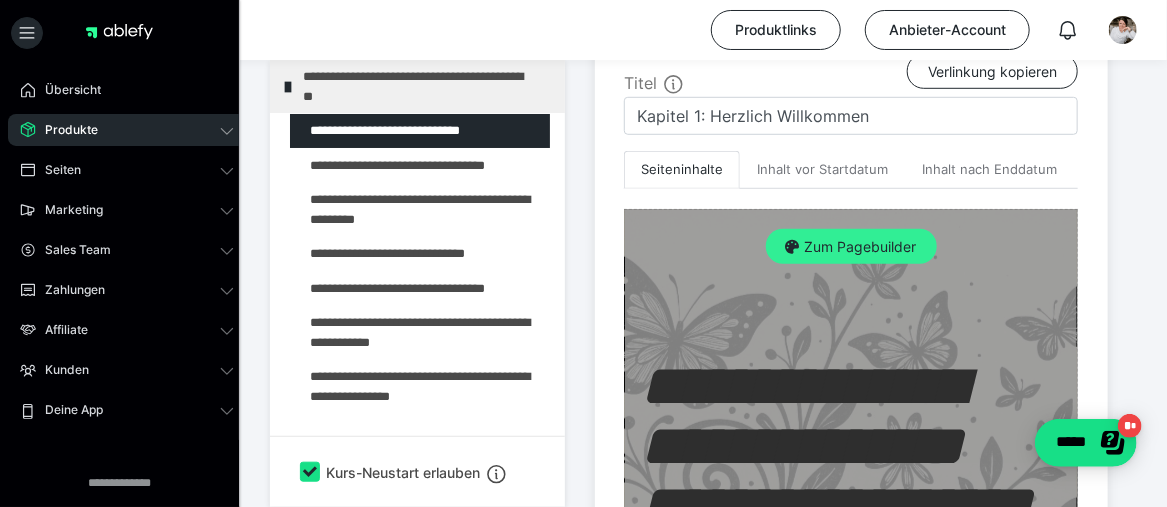 click on "Zum Pagebuilder" at bounding box center (851, 247) 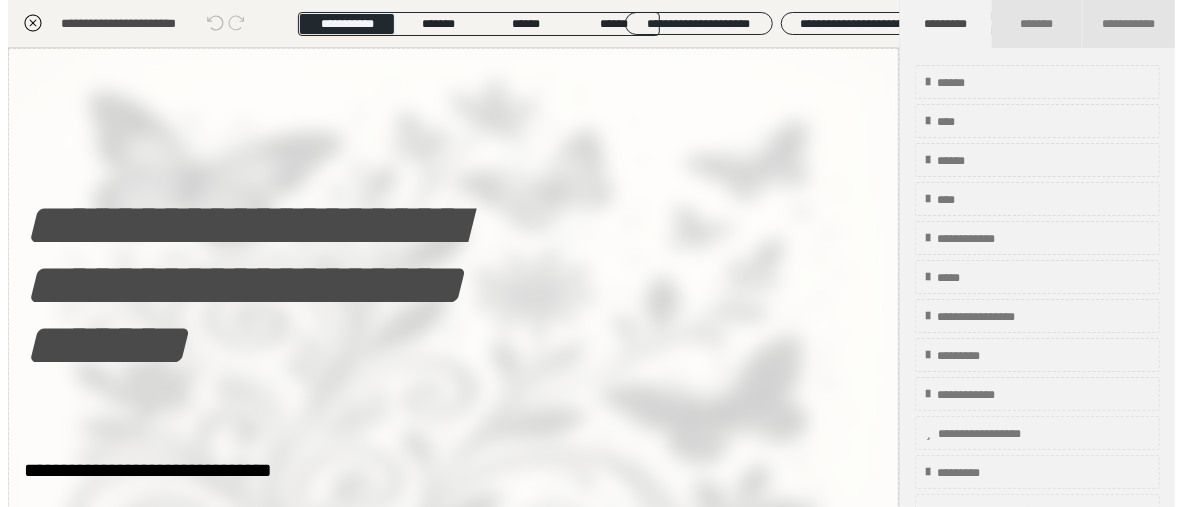 scroll, scrollTop: 374, scrollLeft: 0, axis: vertical 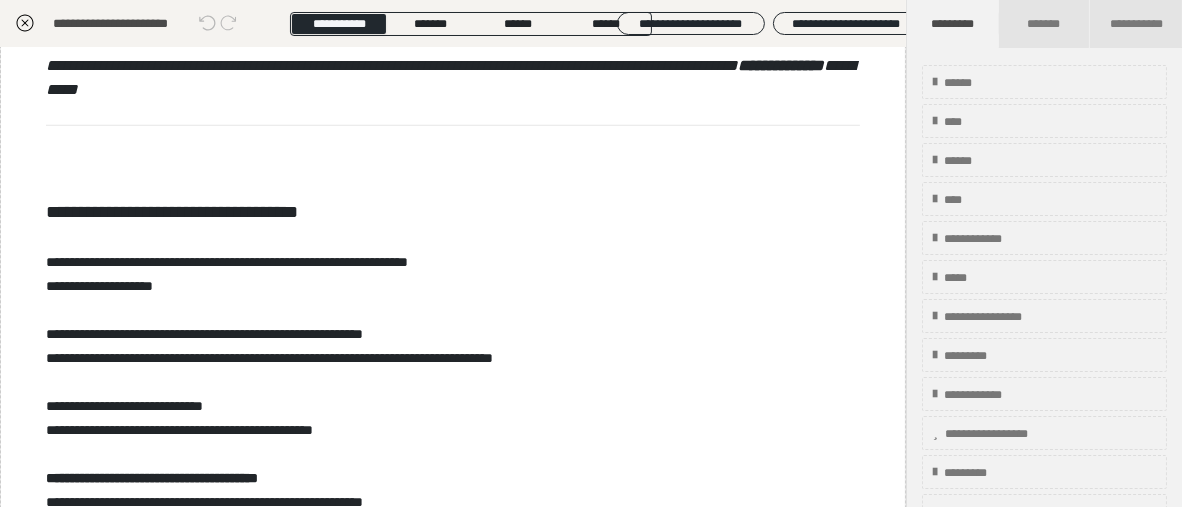 click 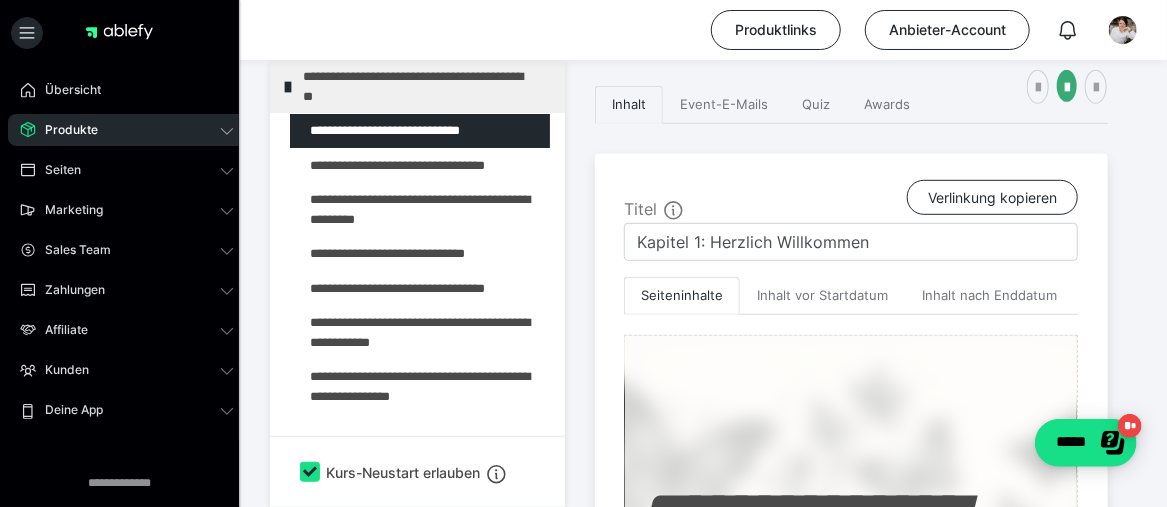 click on "Produkte" at bounding box center (64, 130) 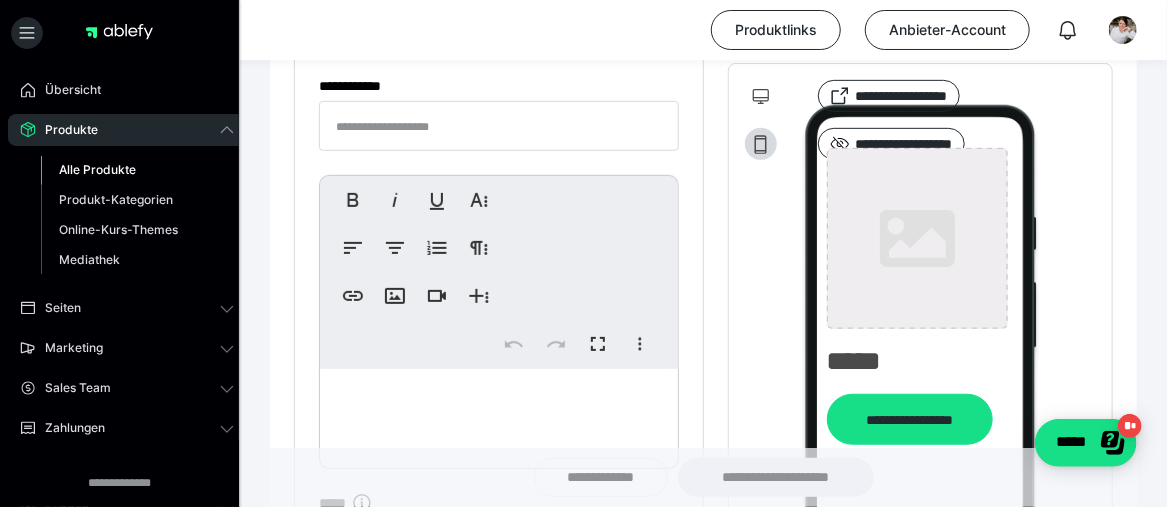 type on "**********" 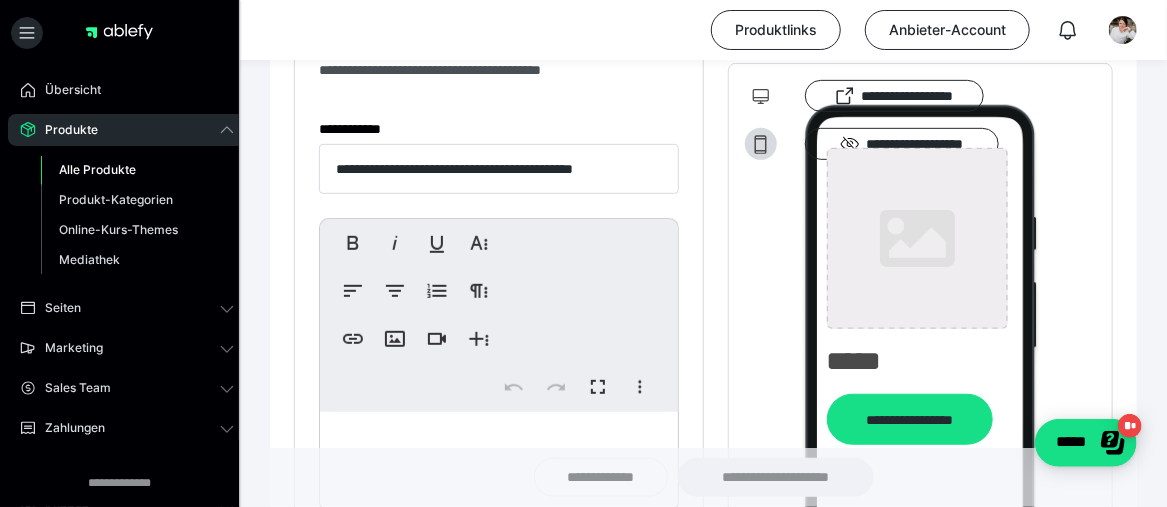 type on "**********" 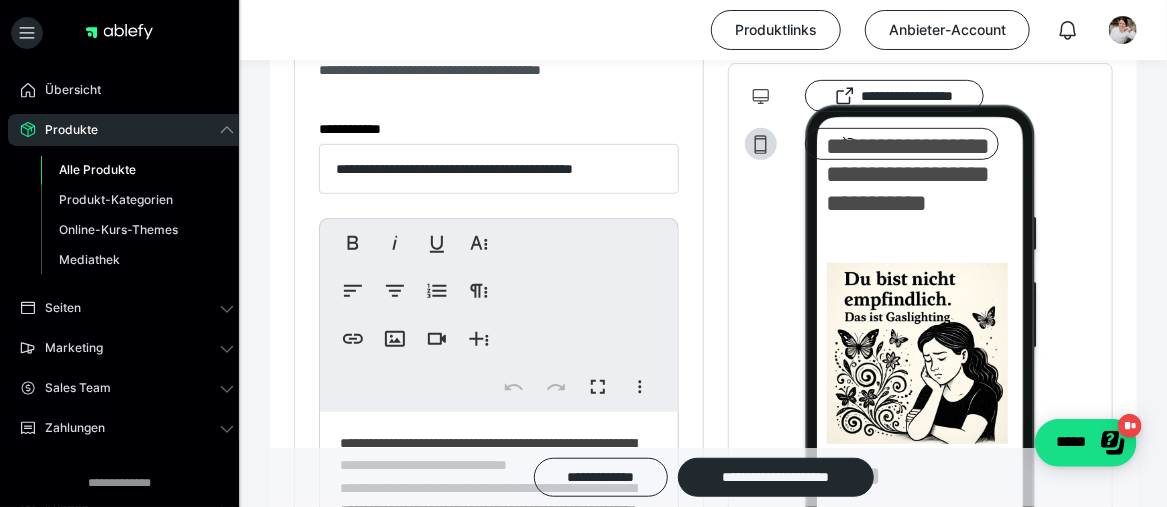click on "Alle Produkte" at bounding box center (97, 169) 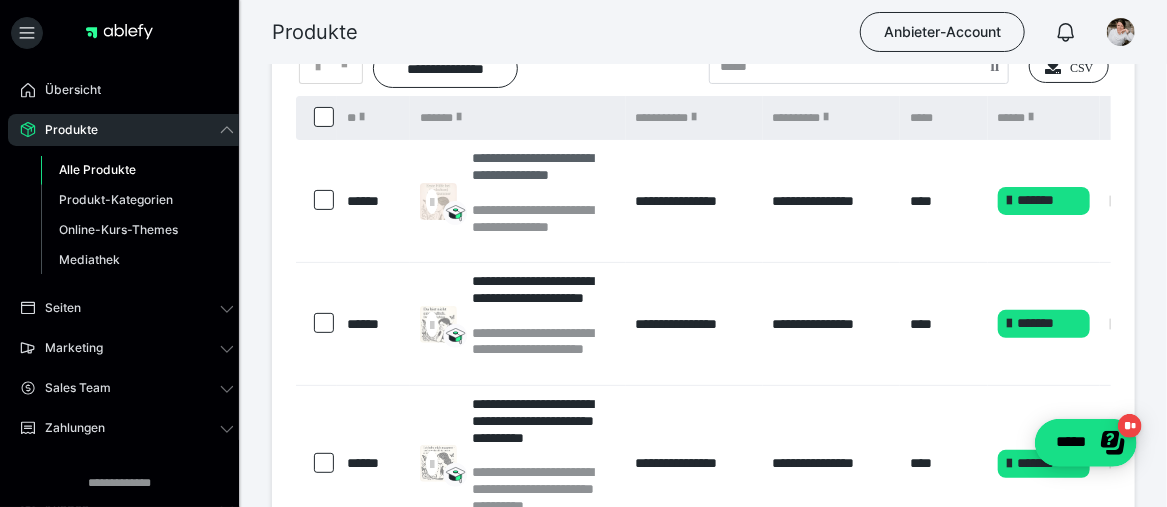 scroll, scrollTop: 300, scrollLeft: 0, axis: vertical 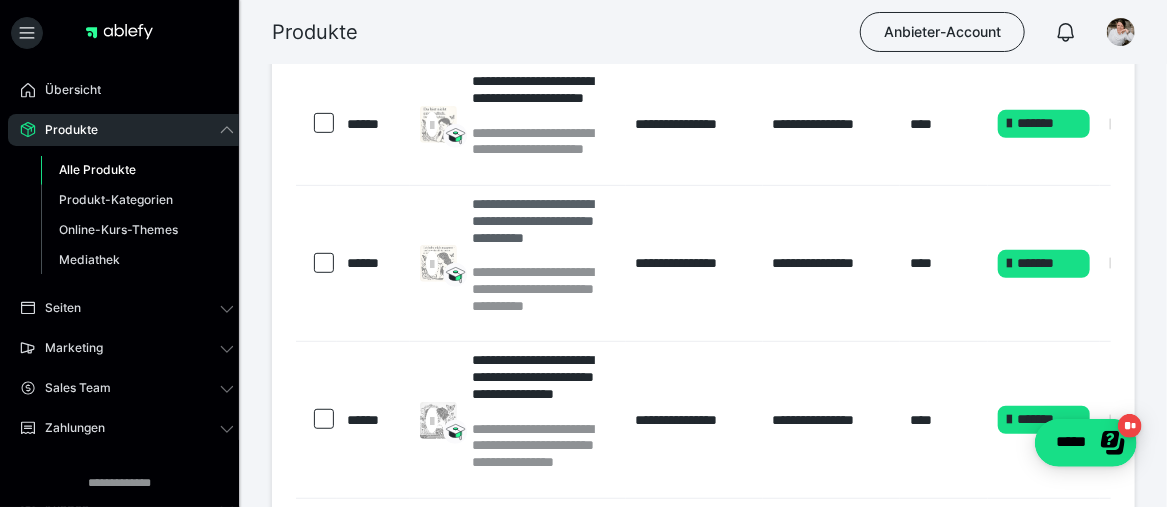 click on "**********" at bounding box center [543, 229] 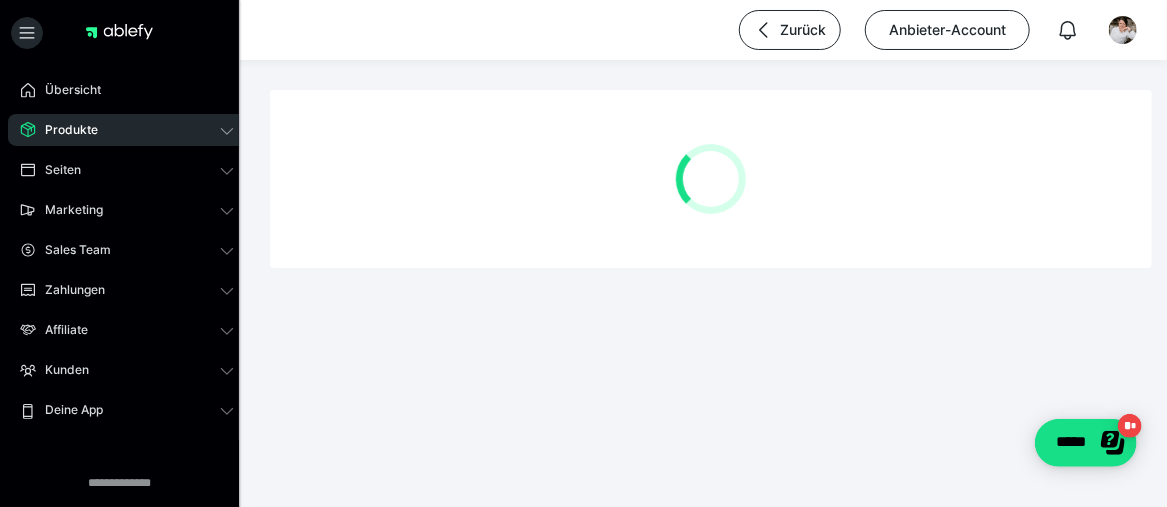 scroll, scrollTop: 0, scrollLeft: 0, axis: both 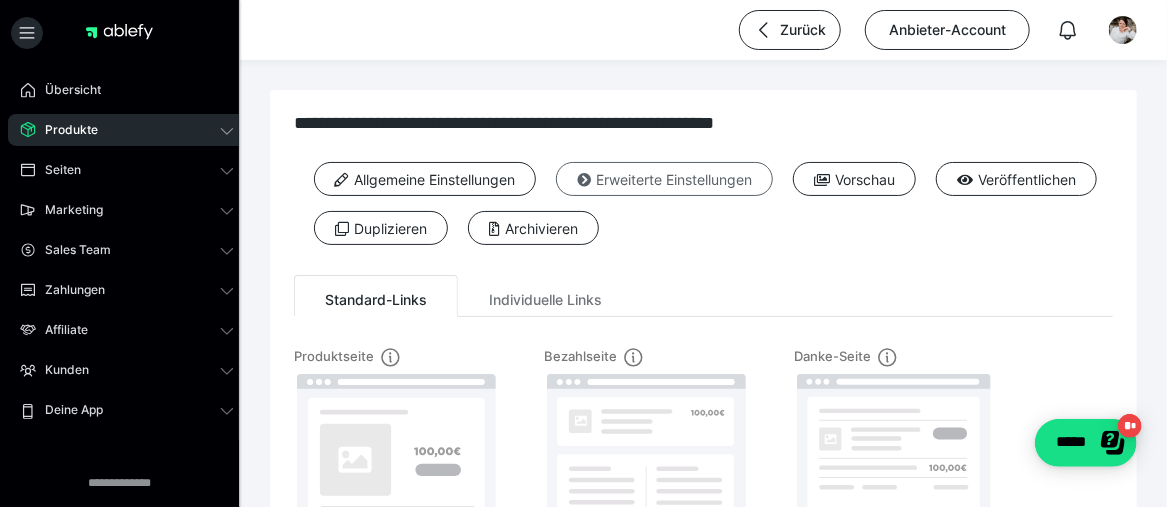 click on "Erweiterte Einstellungen" at bounding box center [664, 179] 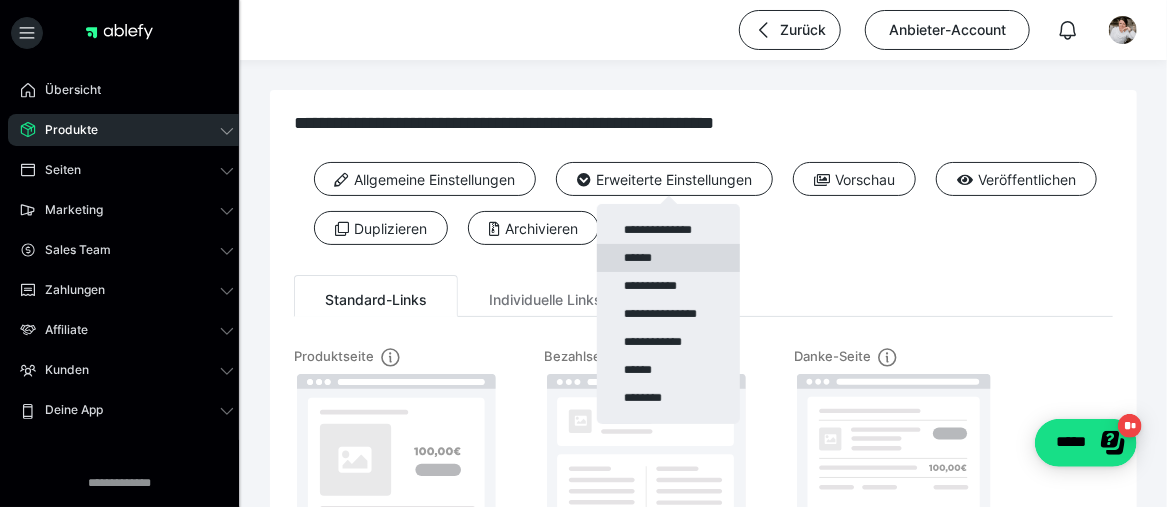 click on "******" at bounding box center [668, 258] 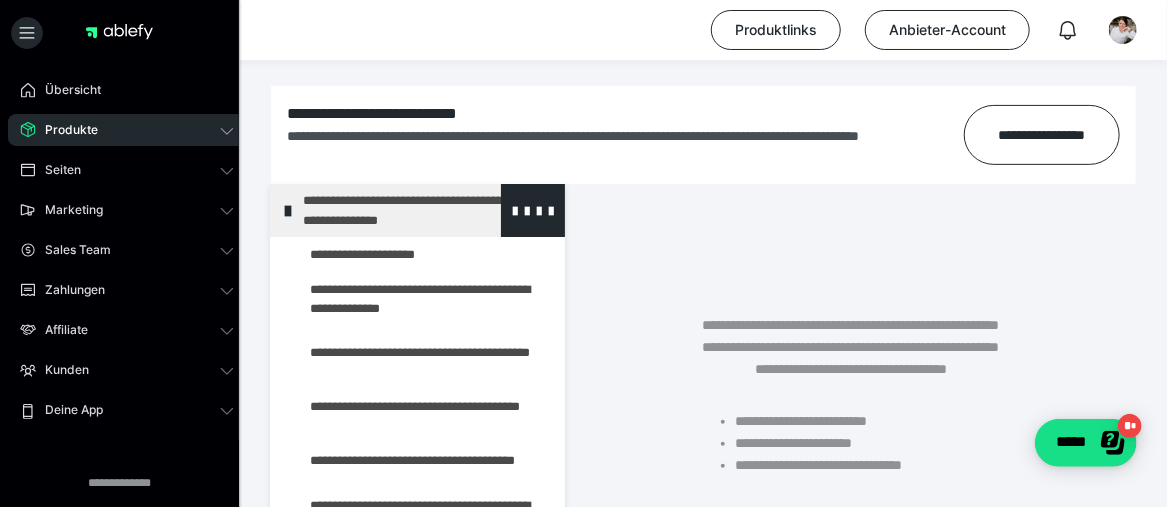 scroll, scrollTop: 200, scrollLeft: 0, axis: vertical 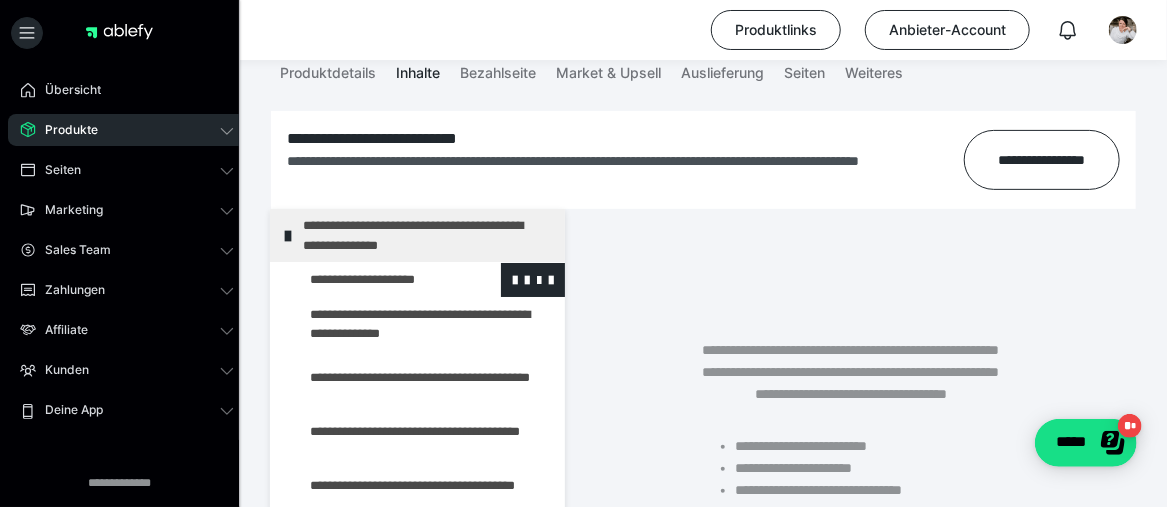 click at bounding box center (375, 280) 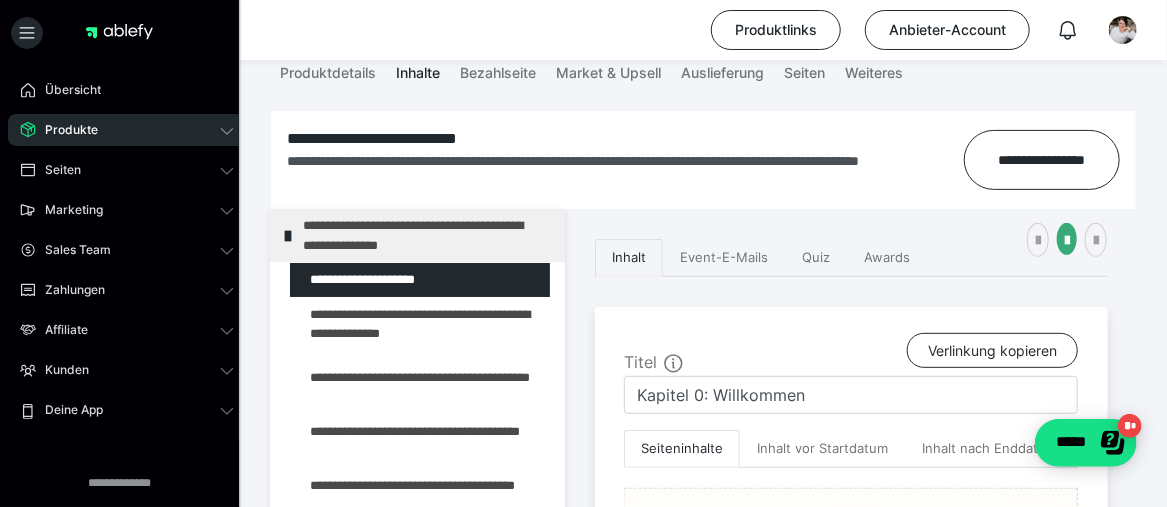 scroll, scrollTop: 400, scrollLeft: 0, axis: vertical 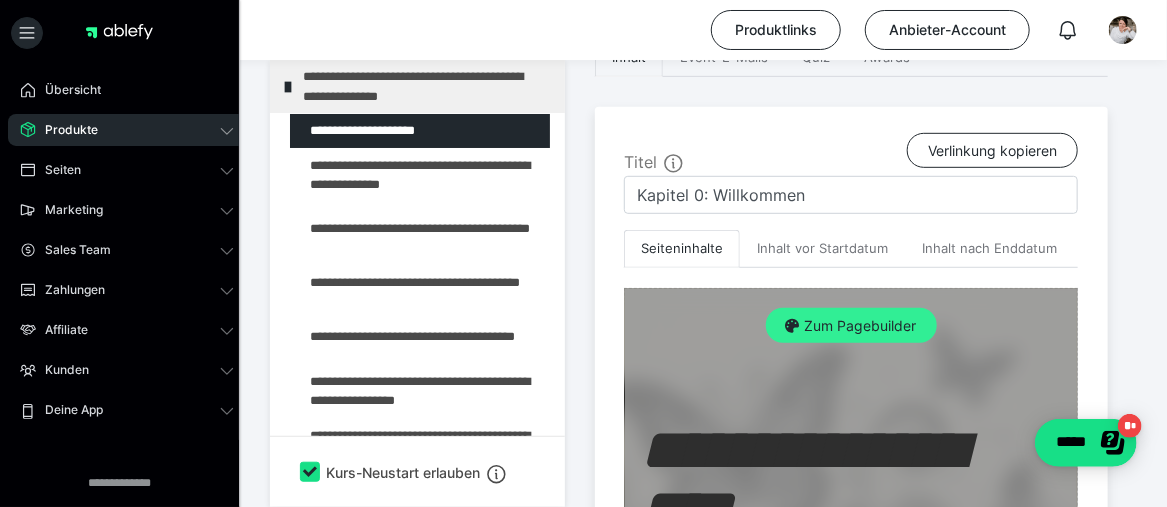 click on "Zum Pagebuilder" at bounding box center (851, 326) 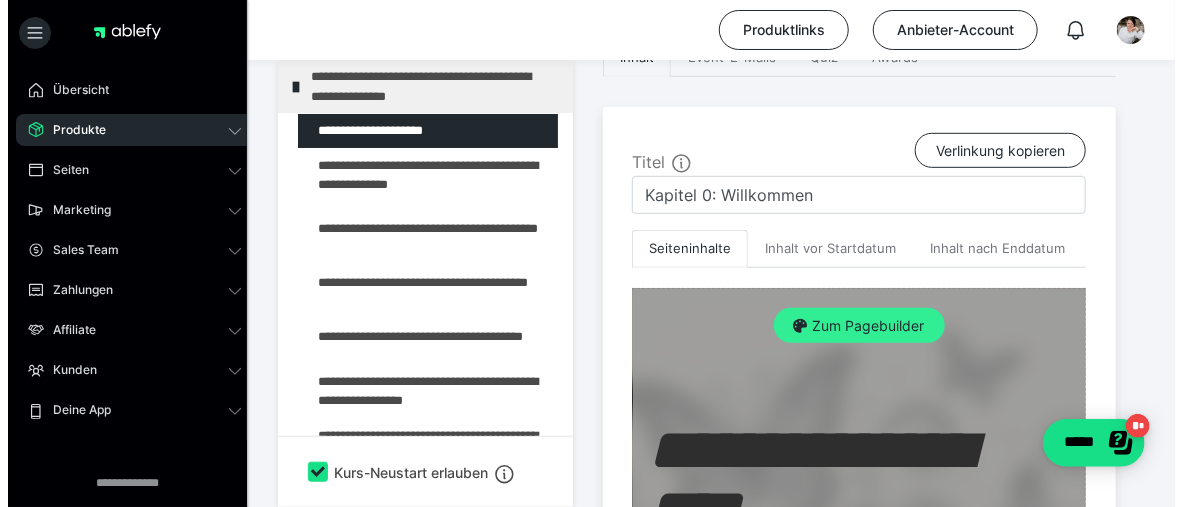 scroll, scrollTop: 353, scrollLeft: 0, axis: vertical 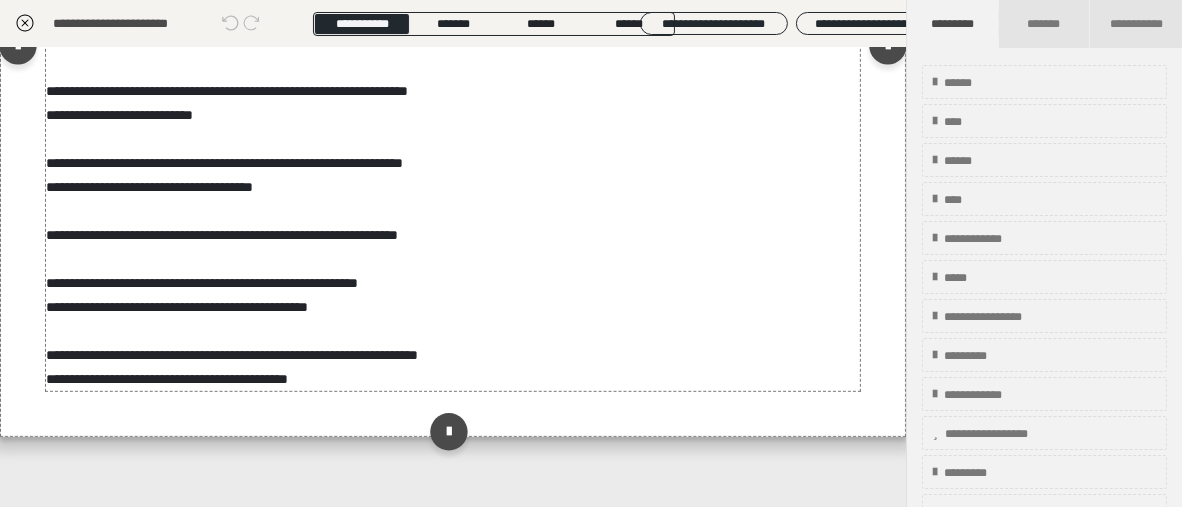 click on "**********" at bounding box center [453, 79] 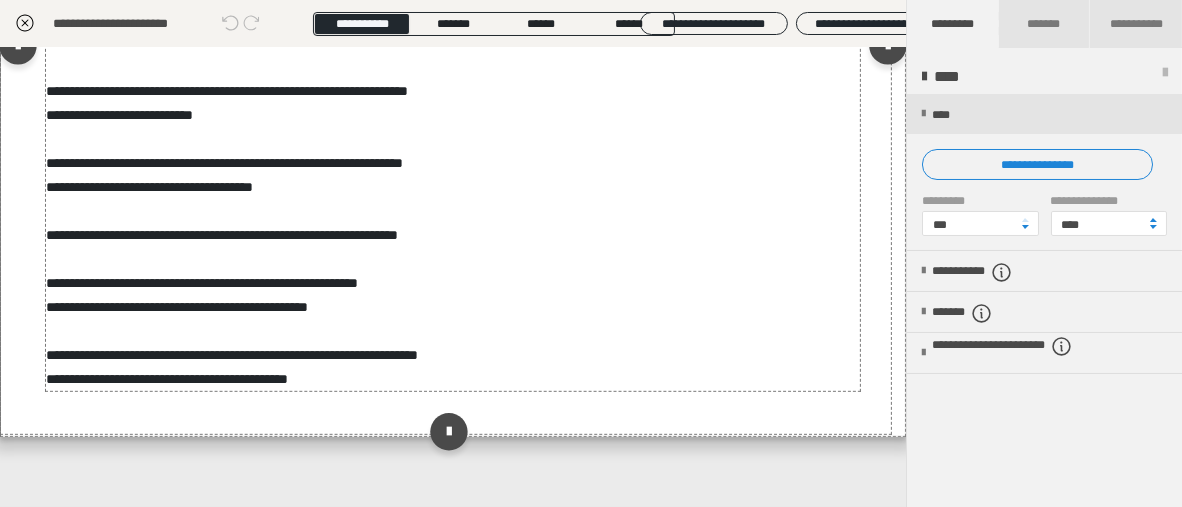click on "**********" at bounding box center (453, 79) 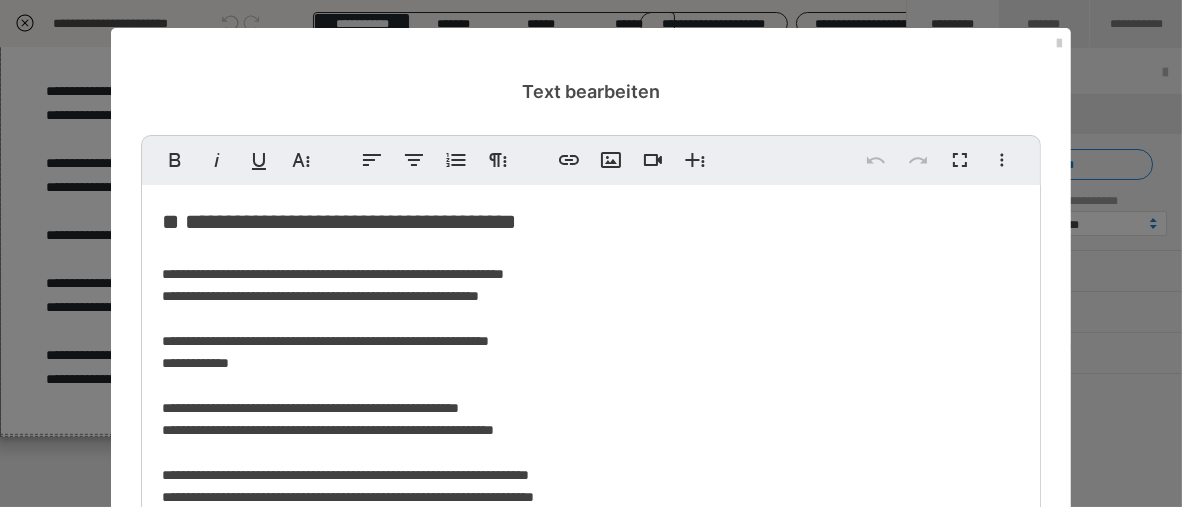 scroll, scrollTop: 280, scrollLeft: 0, axis: vertical 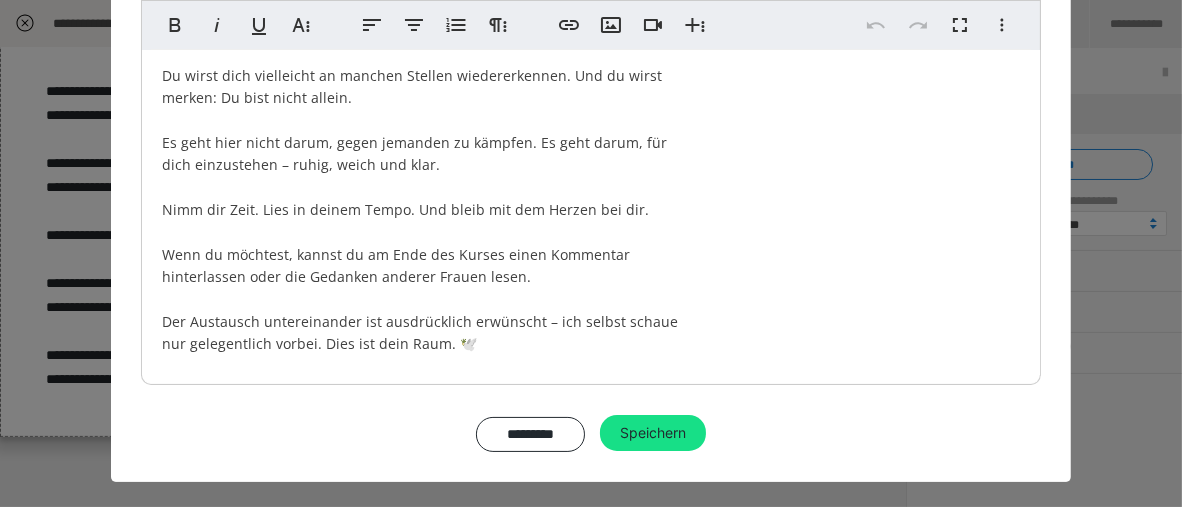 click on "💛   Willkommen – schön, dass du hier bist Vielleicht hast du in deinem Leben schon vieles versucht, um dich zu erklären. Um verstanden zu werden. Um endlich gehört zu werden. Und vielleicht hast du oft das Gefühl gehabt, dass du damit nicht weiterkommst. Dieser Kurs ist kein Rezeptbuch und keine Liste mit Regeln. Er ist eine Einladung, wieder in Kontakt mit dir selbst zu kommen. [PERSON_NAME], deren Geschichte dich durch diesen Kurs begleitet, steht für viele Frauen, die im Alltag zu oft über sich selbst hinweggehen – aus Liebe, aus Hoffnung, aus Gewohnheit. Du wirst dich vielleicht an manchen Stellen wiedererkennen. Und du wirst merken: Du bist nicht allein. Es geht hier nicht darum, gegen jemanden zu kämpfen. Es geht darum, für dich einzustehen – ruhig, weich und klar. Nimm dir Zeit. Lies in deinem Tempo. Und bleib mit dem Herzen bei dir. Wenn du möchtest, kannst du am Ende des Kurses einen Kommentar hinterlassen oder die Gedanken anderer Frauen lesen." at bounding box center (591, 36) 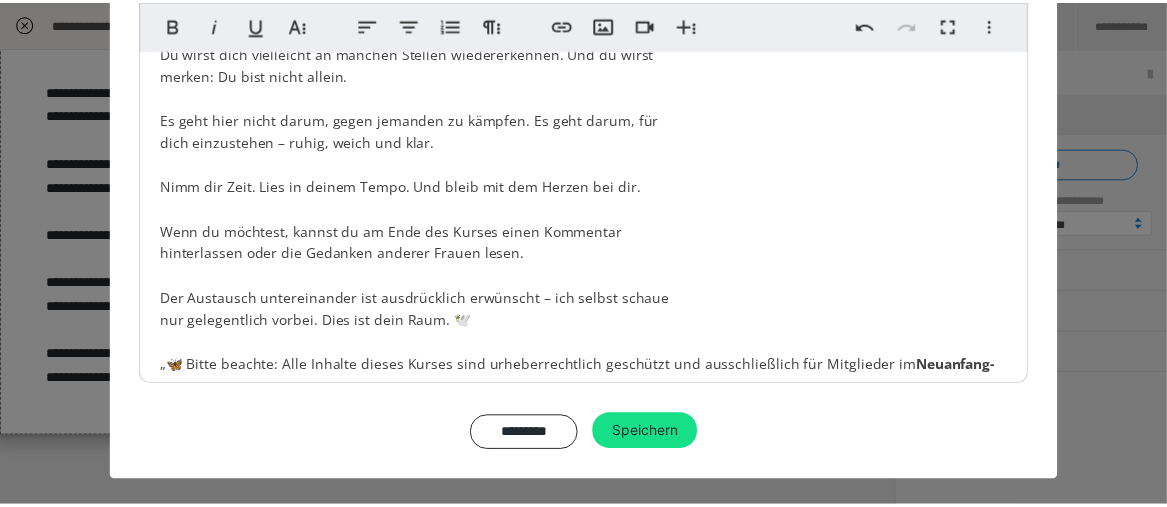 scroll, scrollTop: 326, scrollLeft: 0, axis: vertical 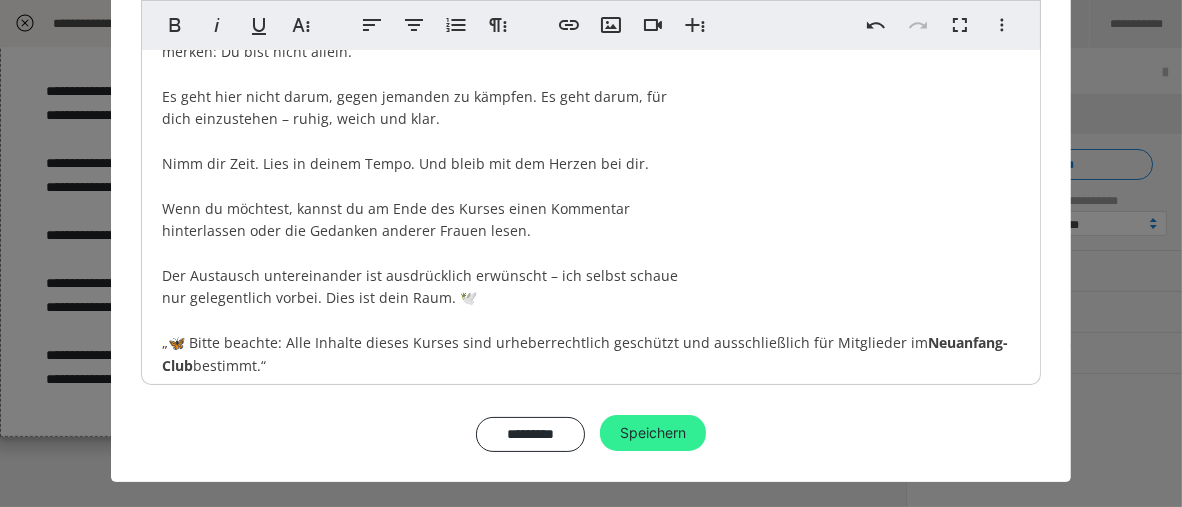 click on "Speichern" at bounding box center (653, 433) 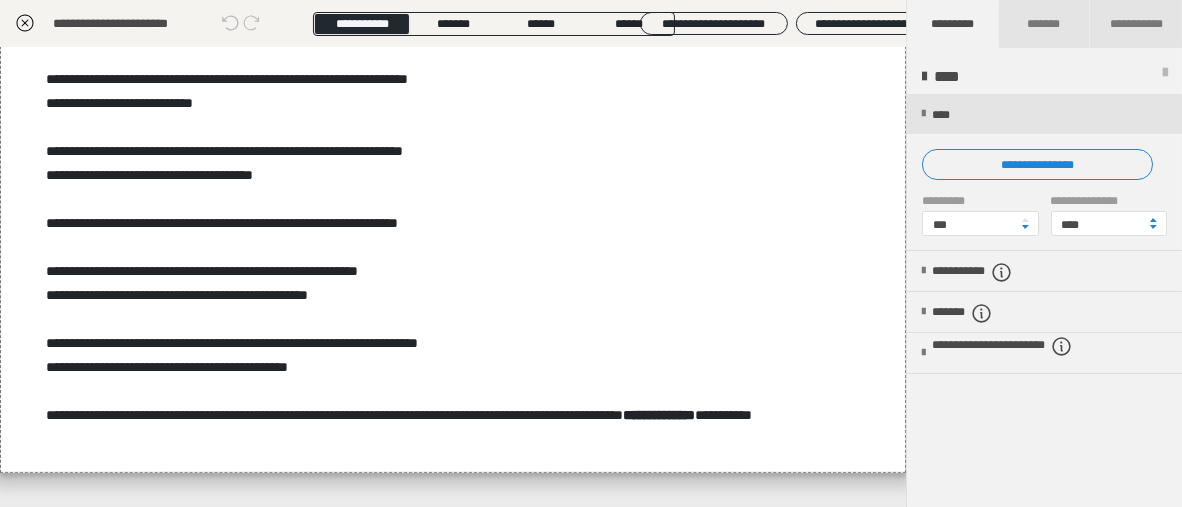 click 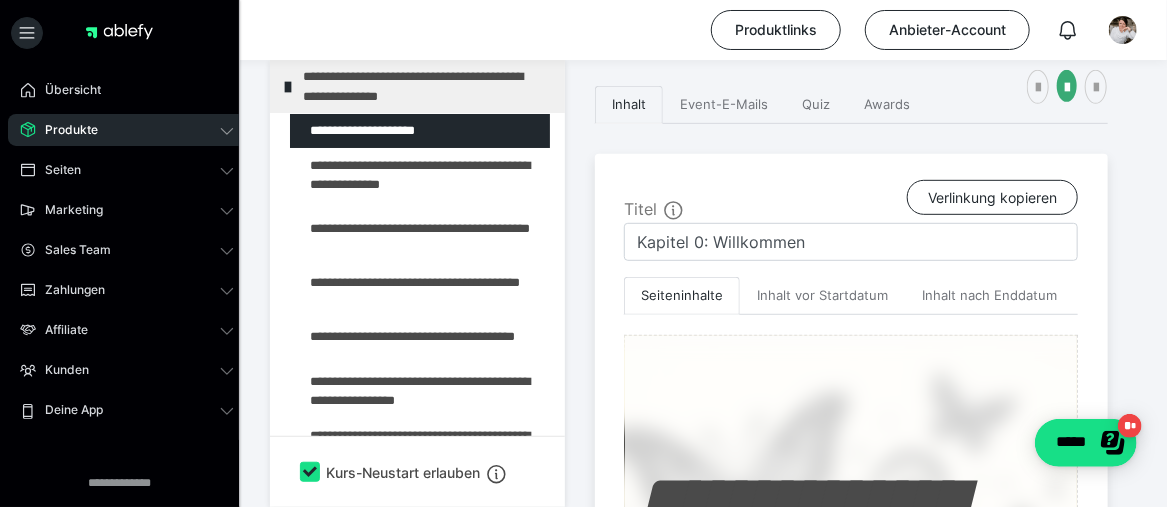 click on "Produkte" at bounding box center [64, 130] 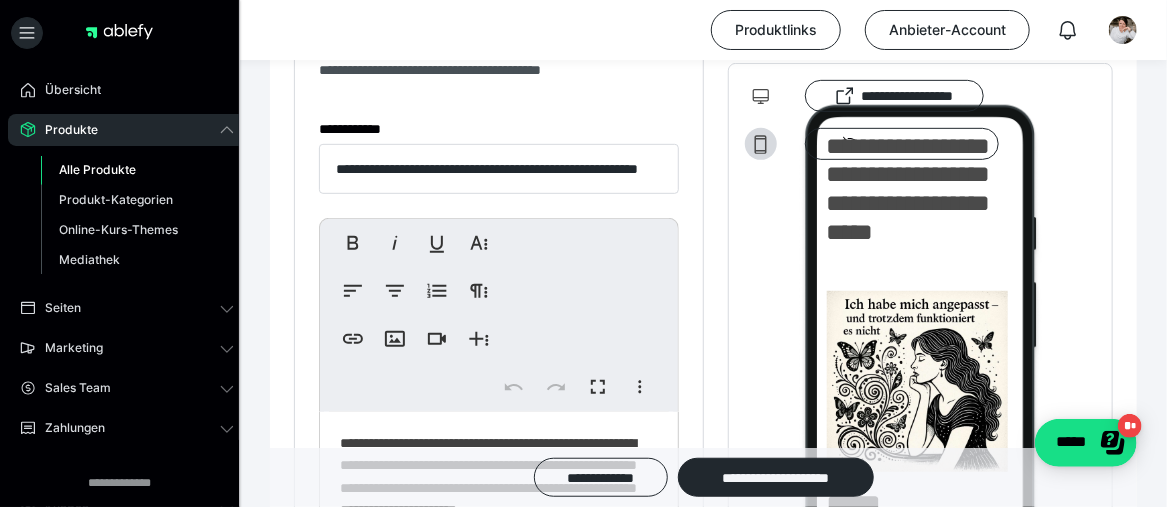 click on "Alle Produkte" at bounding box center [97, 169] 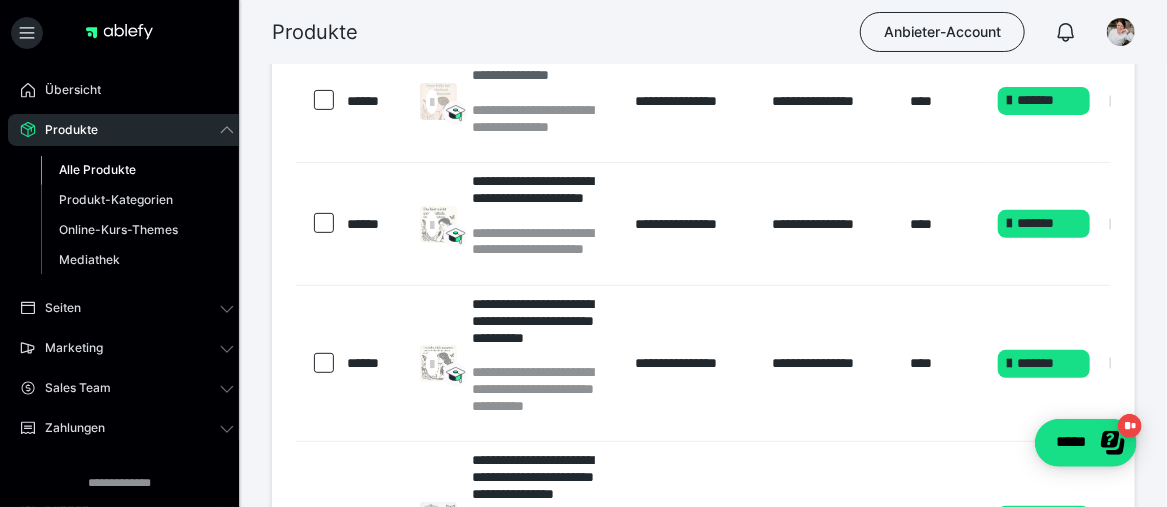 scroll, scrollTop: 400, scrollLeft: 0, axis: vertical 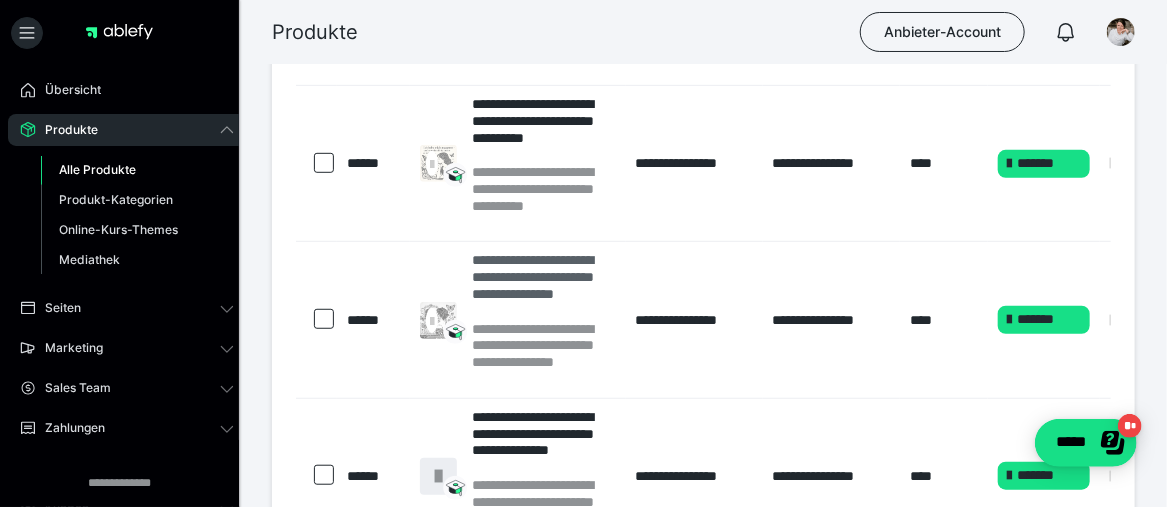 click on "**********" at bounding box center (543, 285) 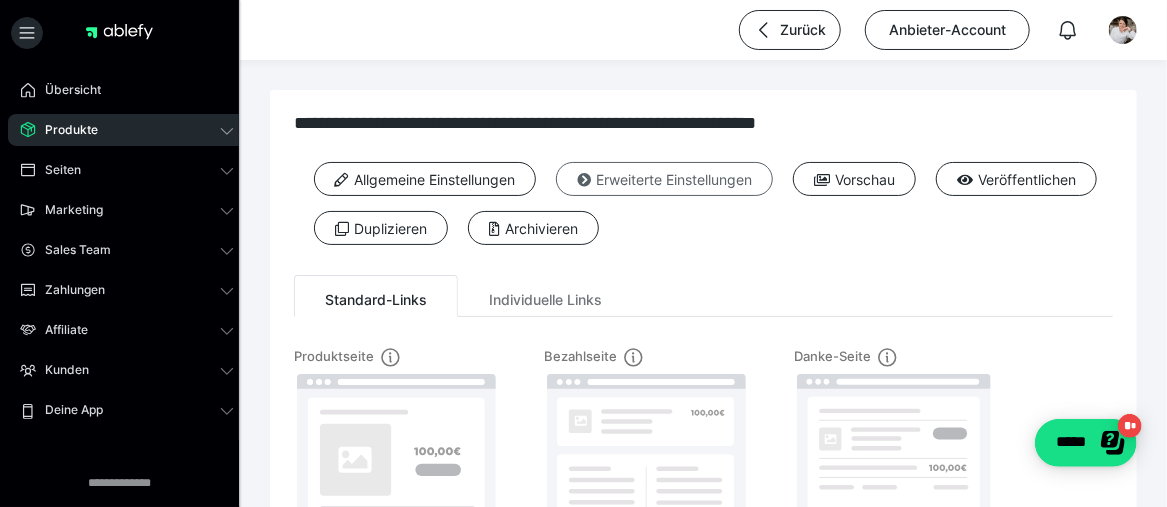 click on "Erweiterte Einstellungen" at bounding box center [664, 179] 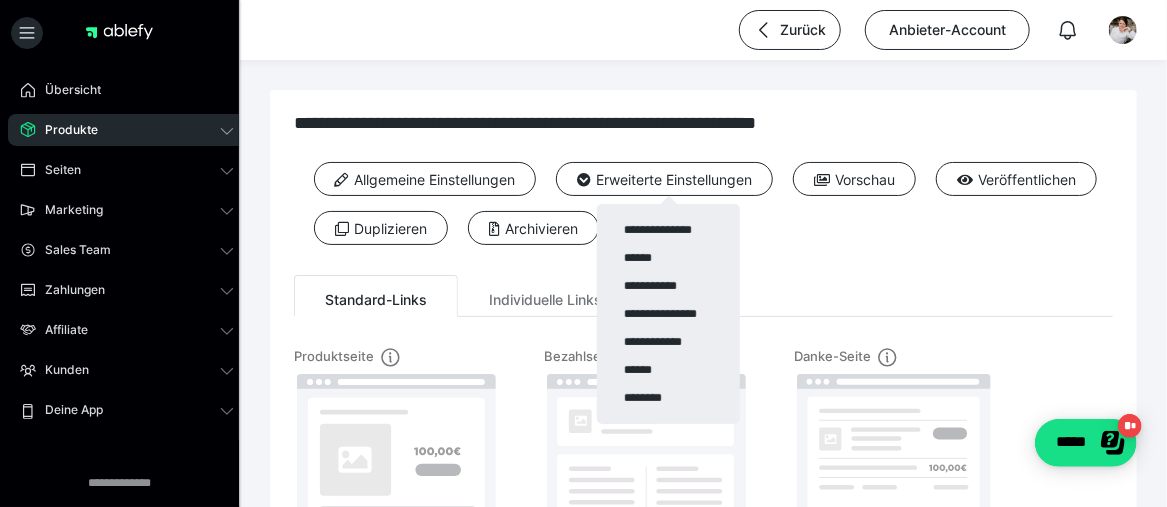 click on "Produkte" at bounding box center (127, 130) 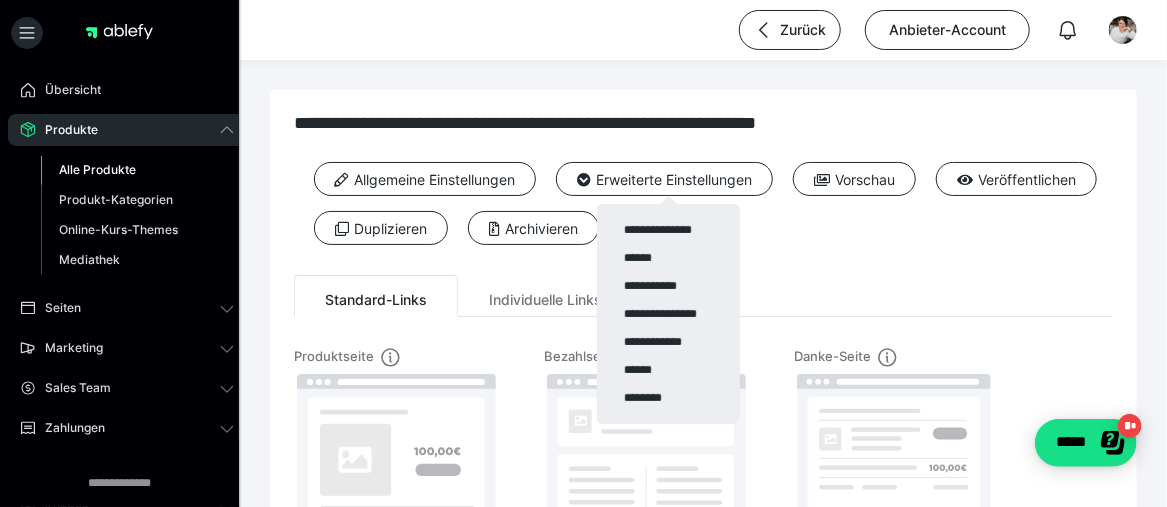 click on "Alle Produkte" at bounding box center [97, 169] 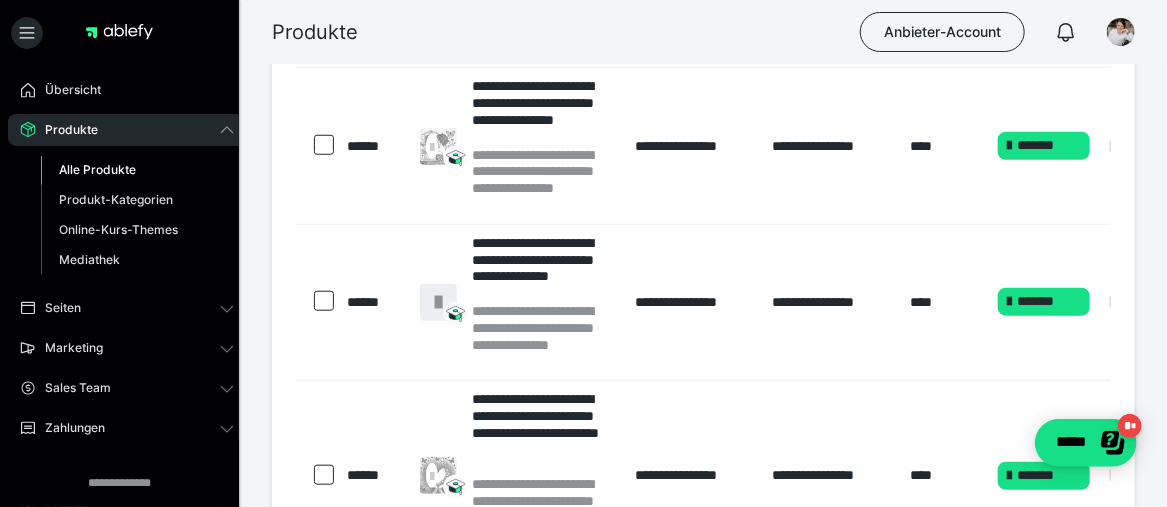scroll, scrollTop: 600, scrollLeft: 0, axis: vertical 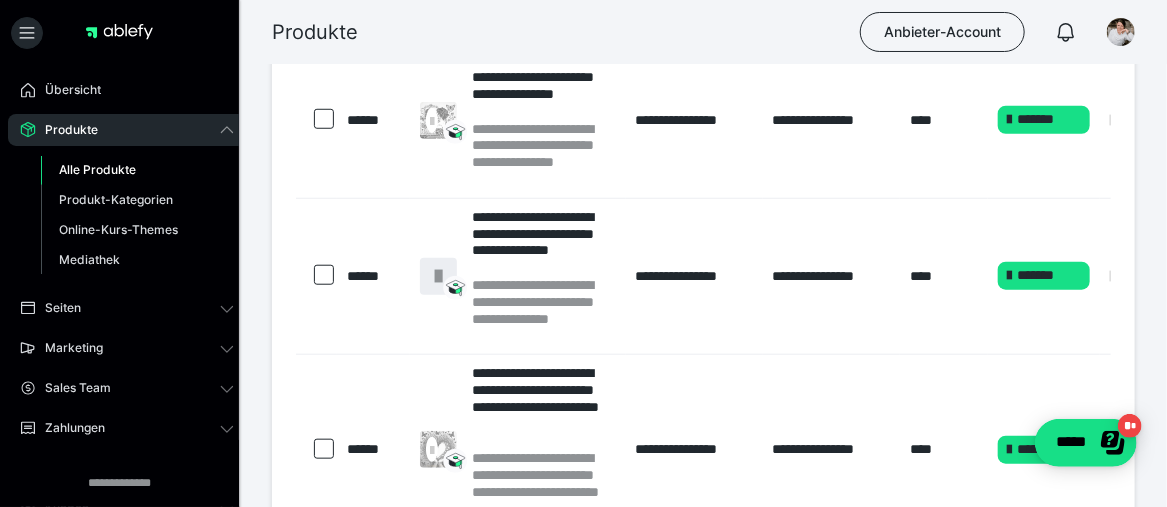 click on "**********" at bounding box center (543, 242) 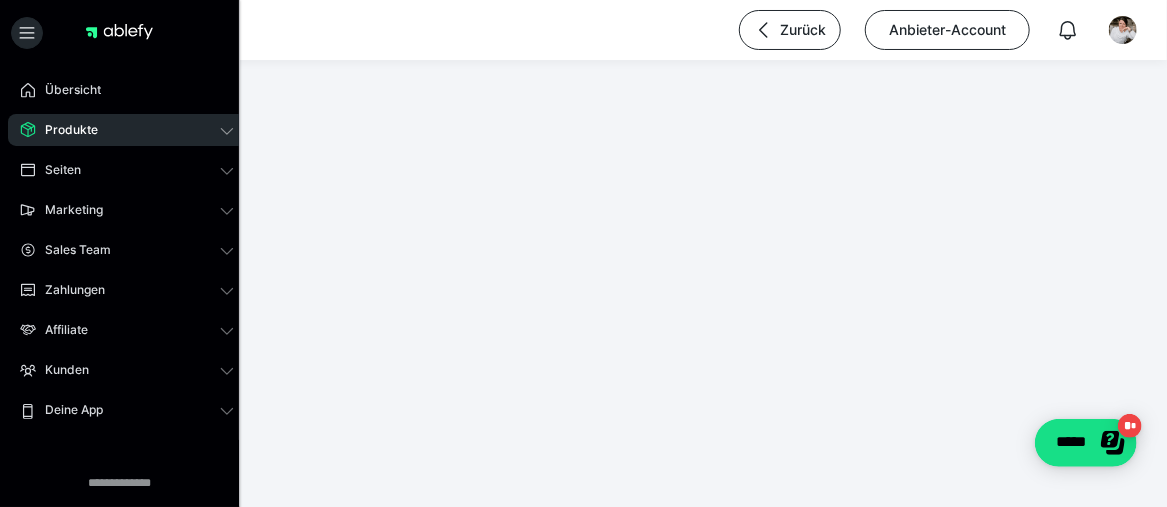 scroll, scrollTop: 0, scrollLeft: 0, axis: both 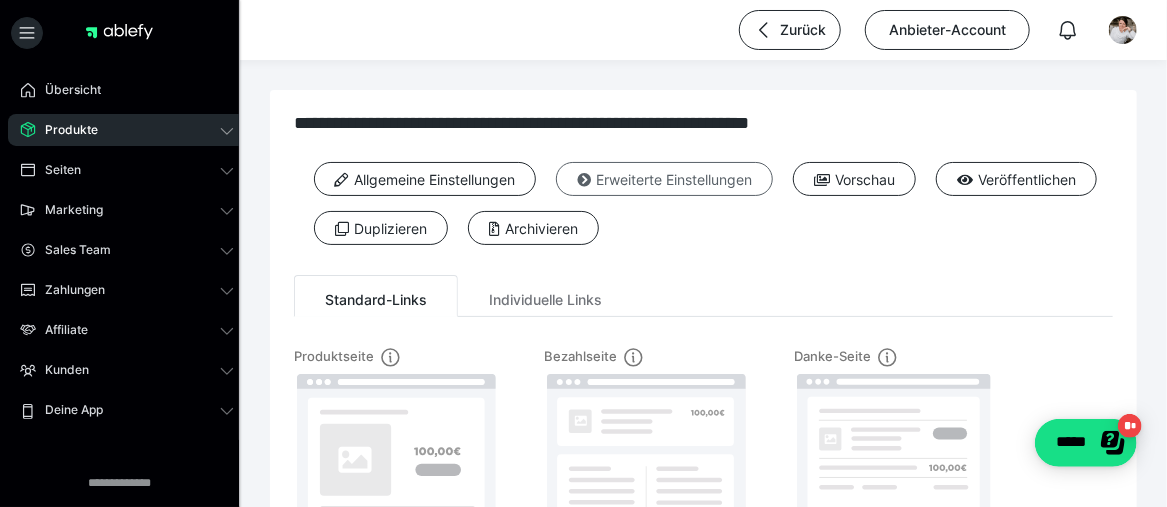 click on "Erweiterte Einstellungen" at bounding box center [664, 179] 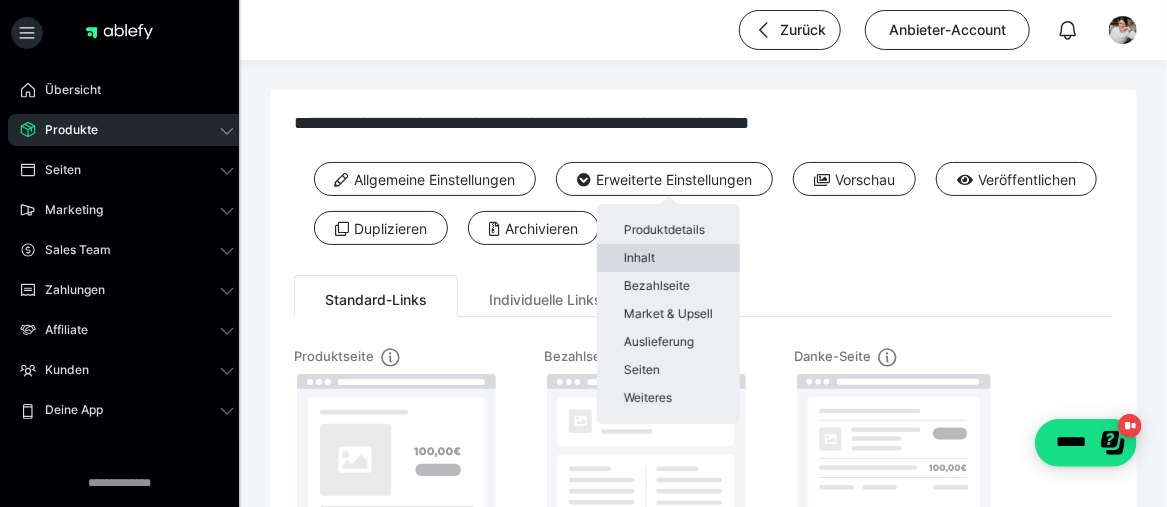 click on "Inhalt" at bounding box center [668, 258] 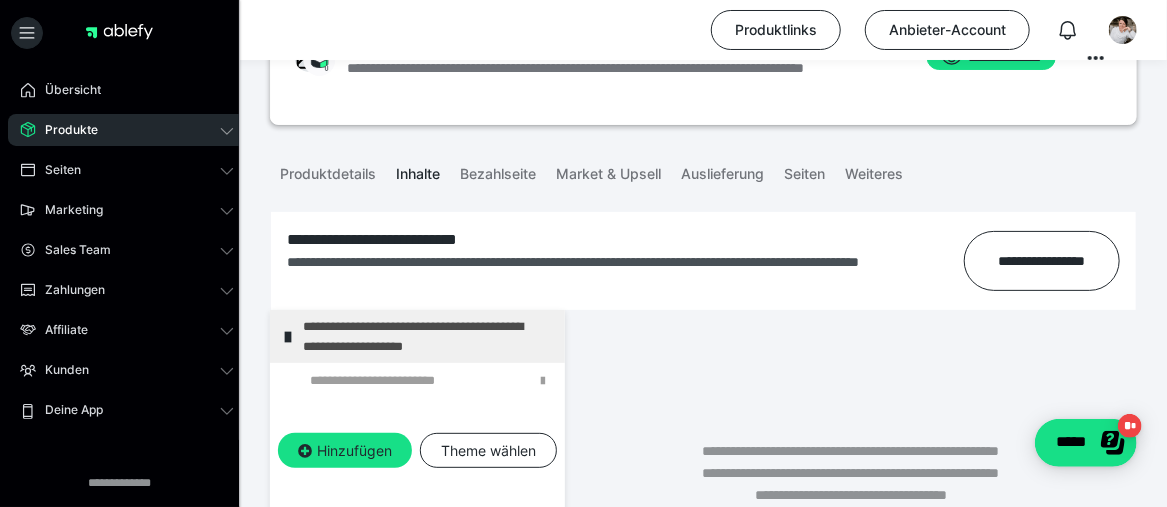 scroll, scrollTop: 200, scrollLeft: 0, axis: vertical 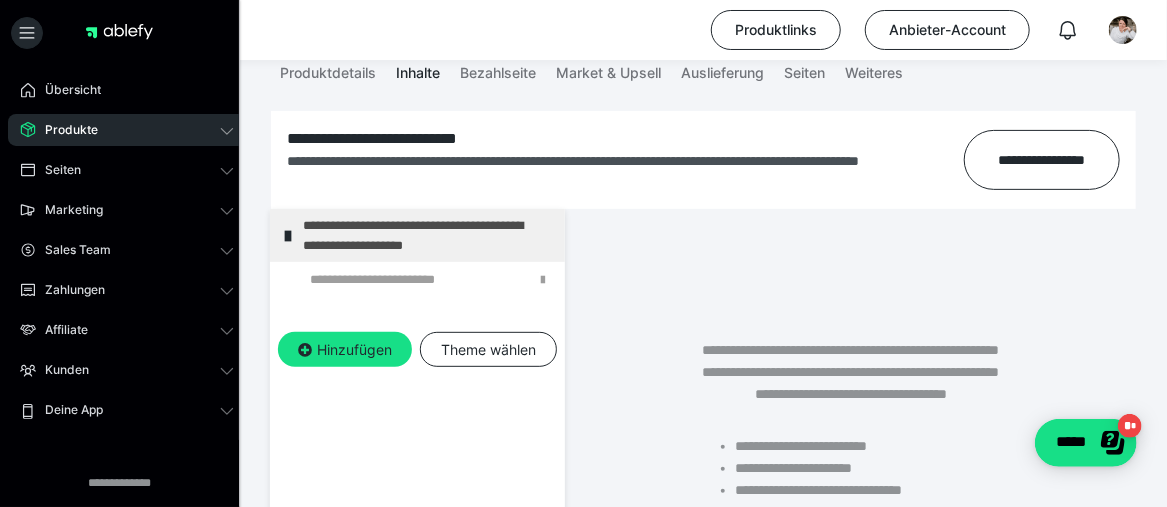 click on "Produkte" at bounding box center [64, 130] 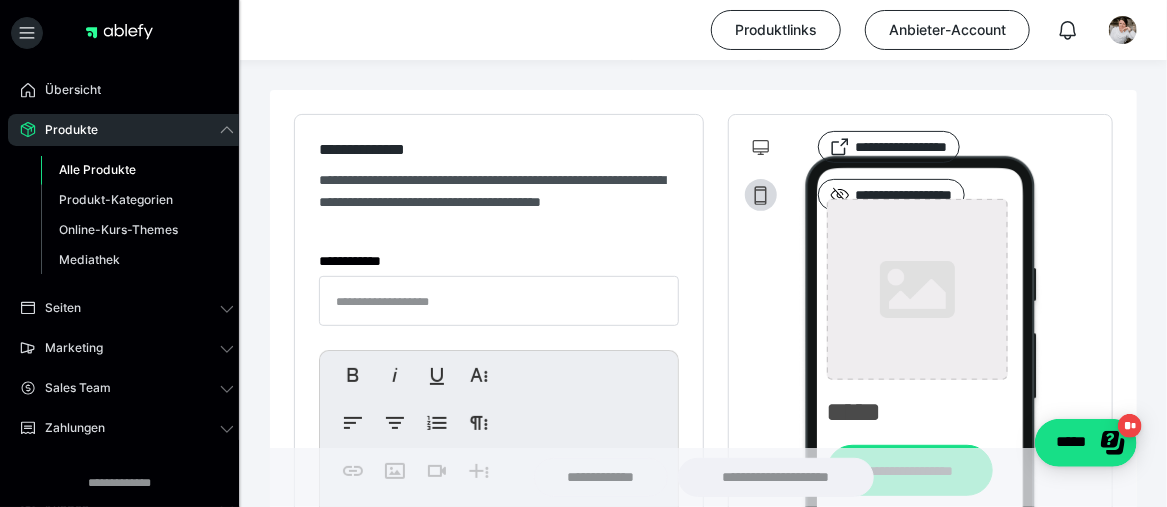 type on "**********" 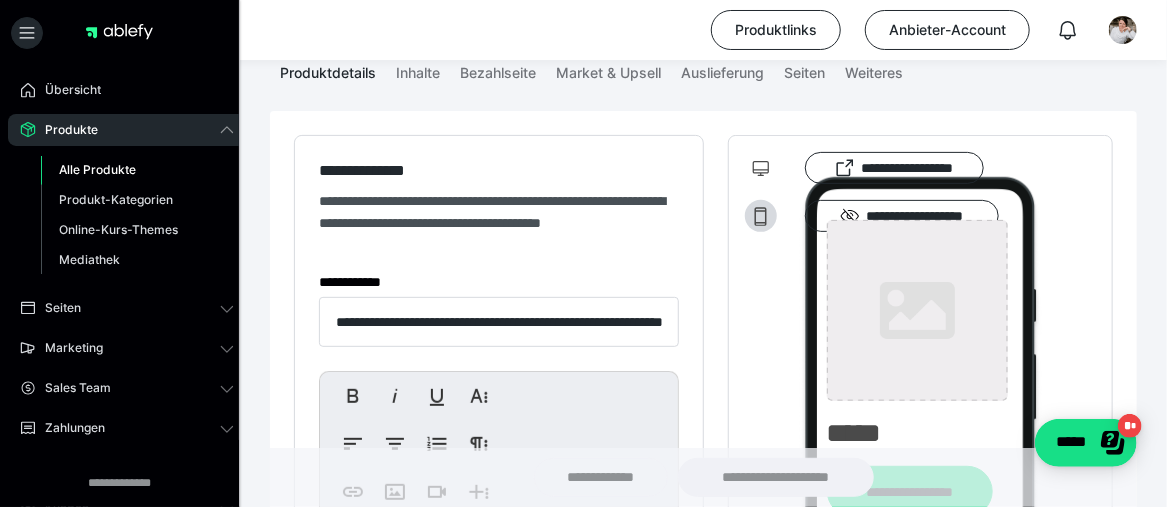 type on "**********" 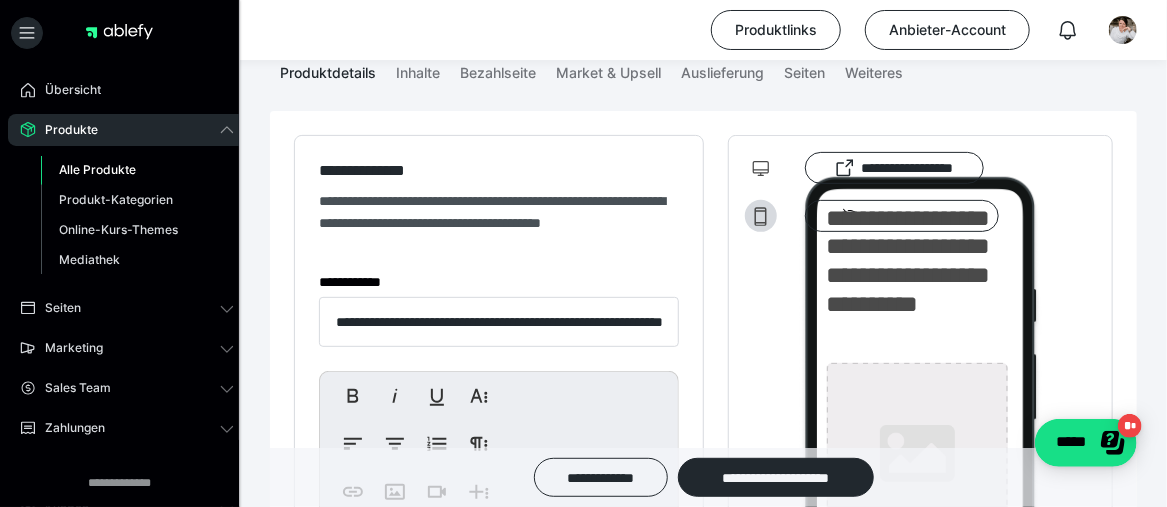 click on "Alle Produkte" at bounding box center (97, 169) 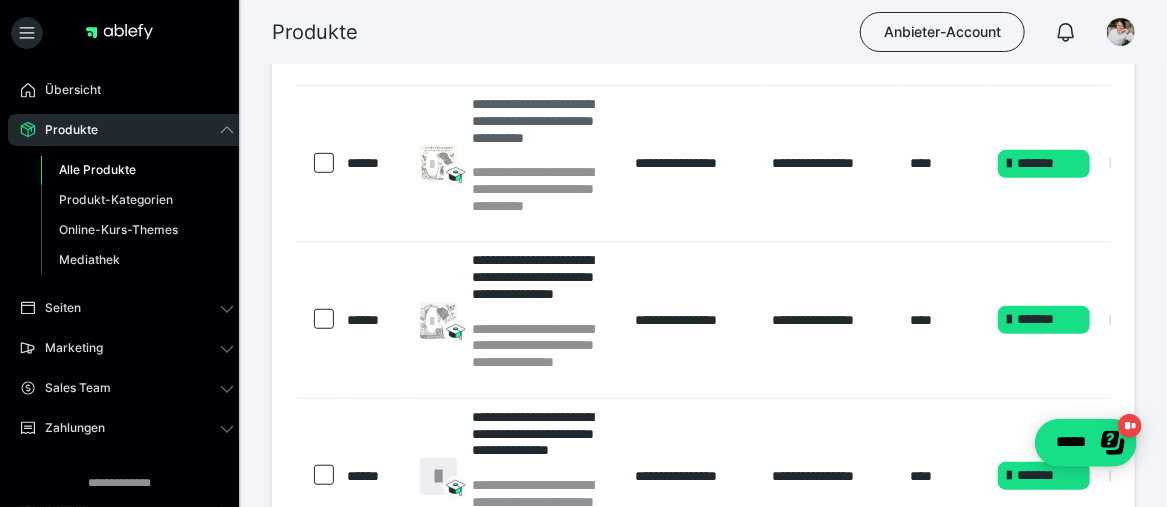 scroll, scrollTop: 0, scrollLeft: 0, axis: both 